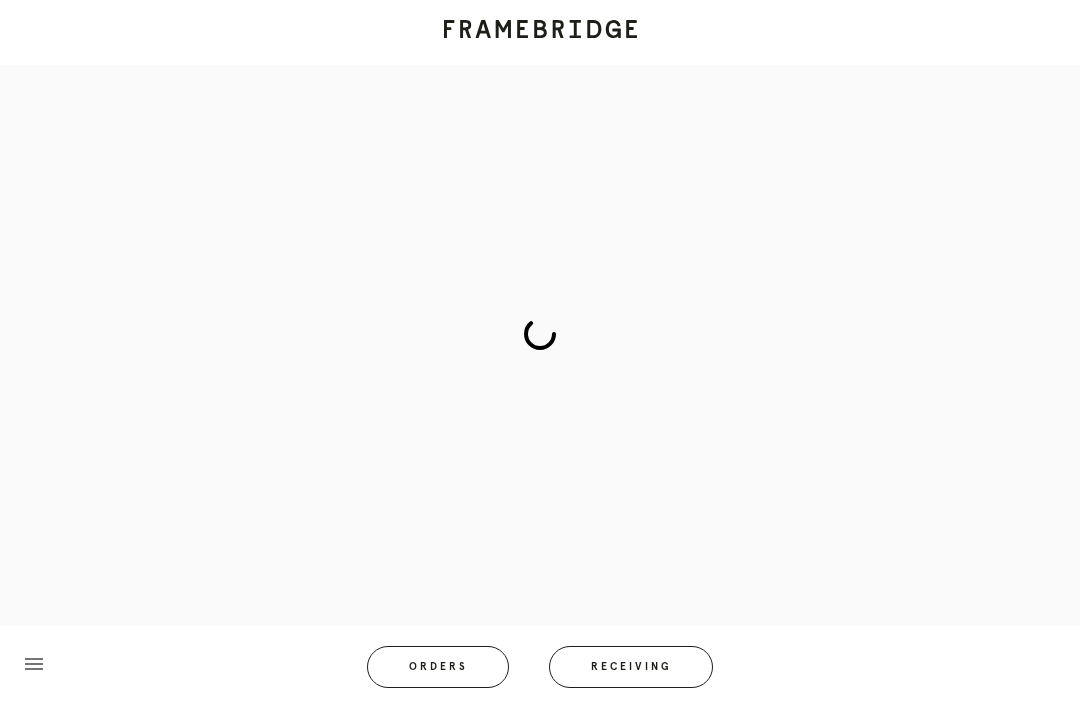 scroll, scrollTop: 26, scrollLeft: 0, axis: vertical 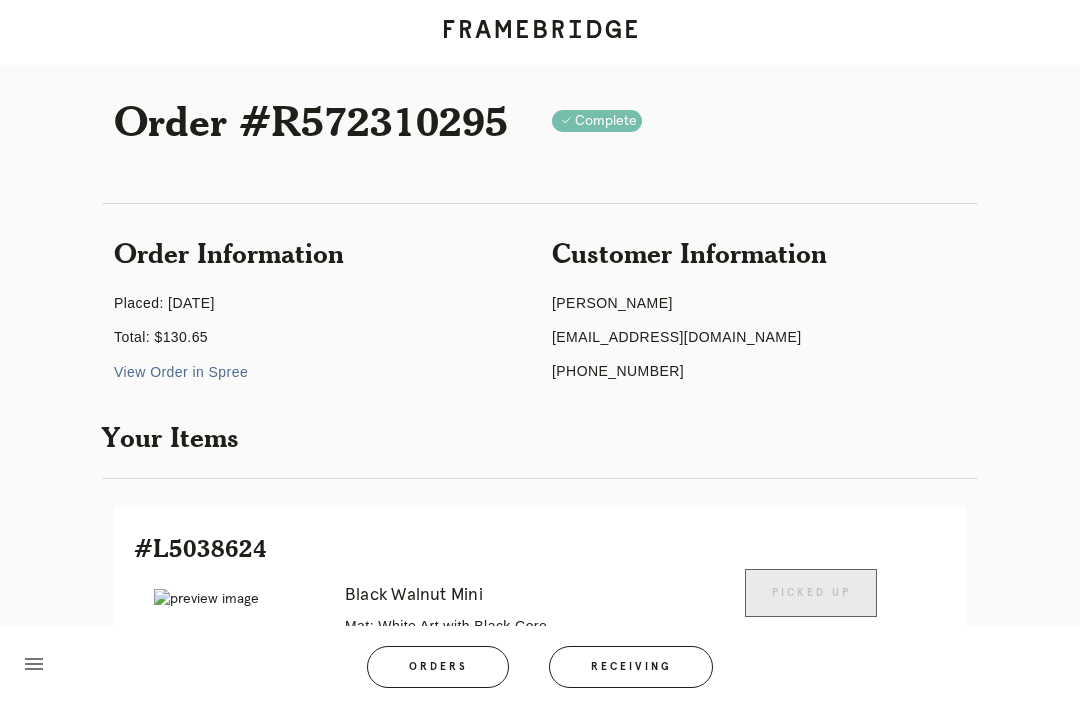 click on "Receiving" at bounding box center (631, 667) 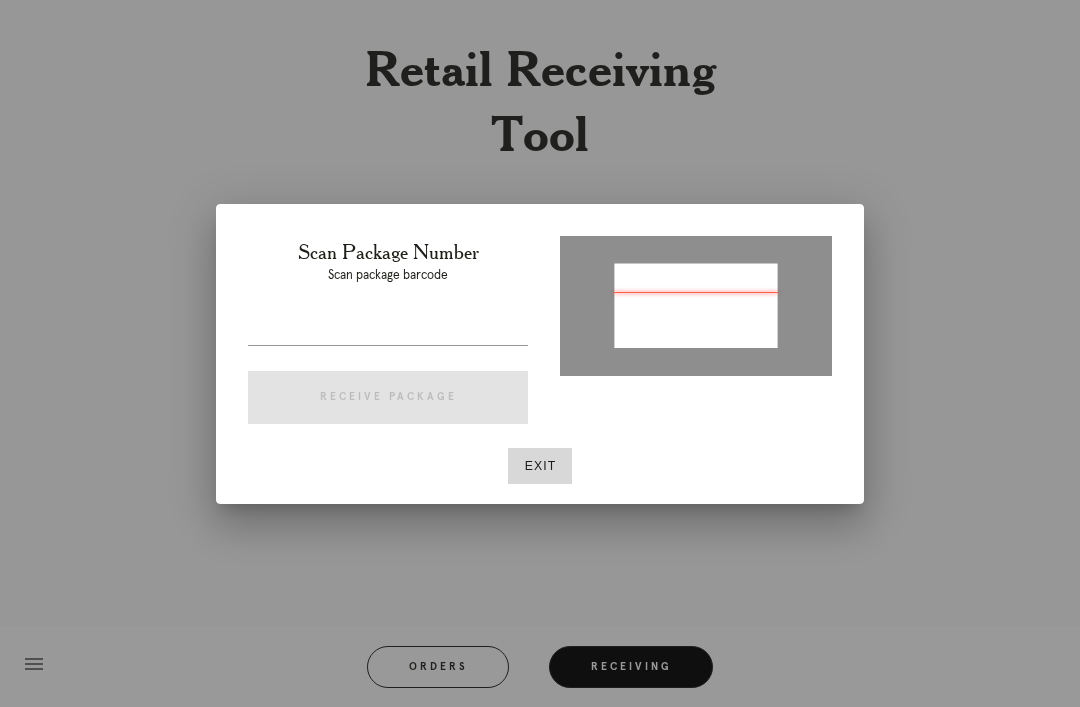 type on "P605300754159088" 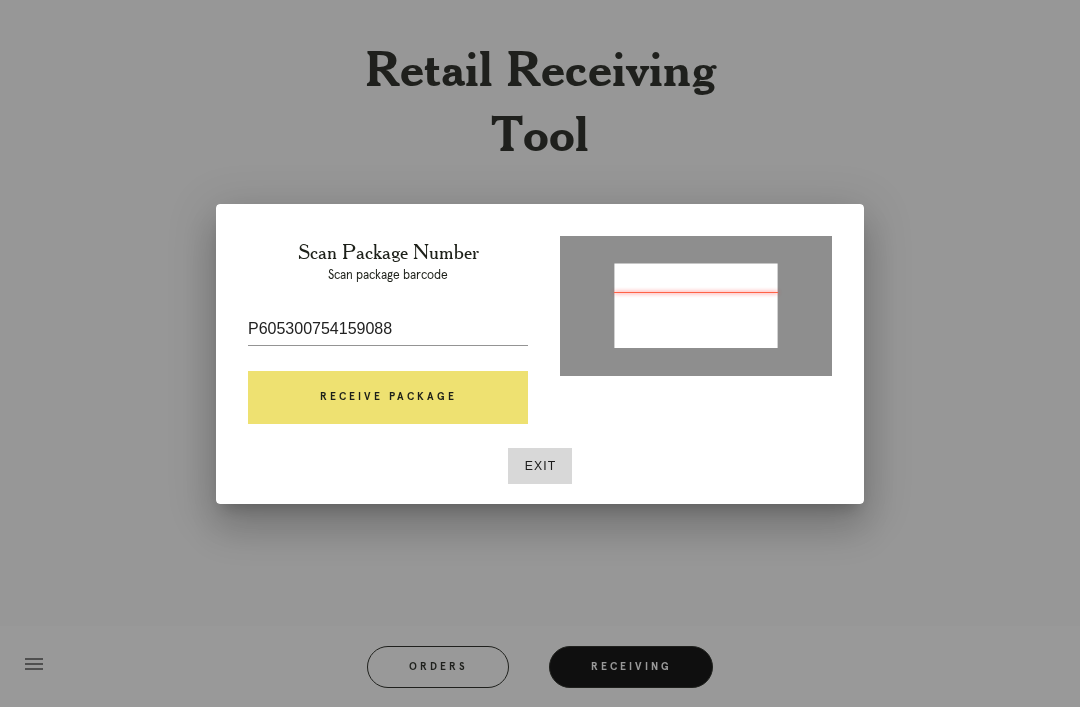 click on "Receive Package" at bounding box center (388, 398) 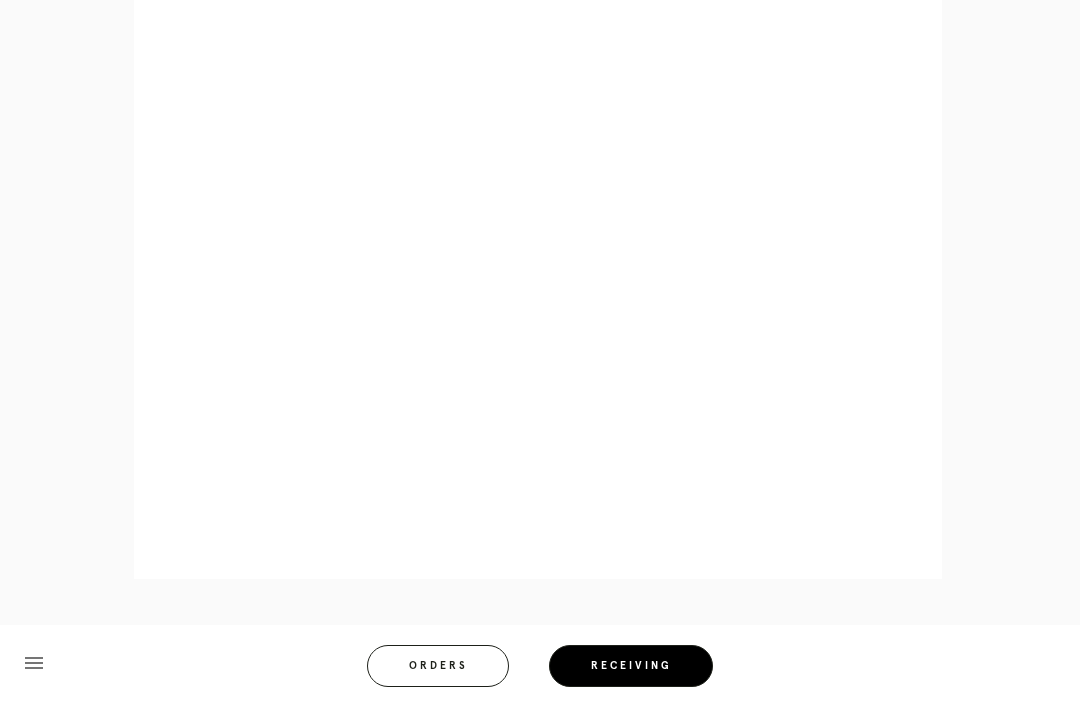 scroll, scrollTop: 922, scrollLeft: 0, axis: vertical 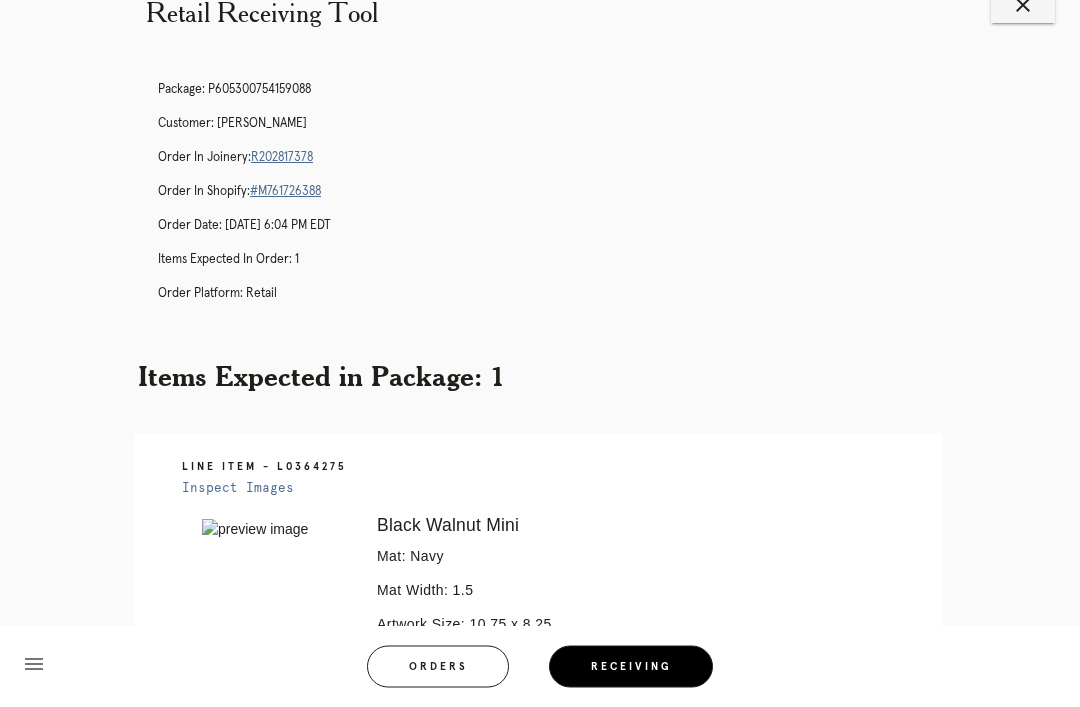 click on "R202817378" at bounding box center (282, 158) 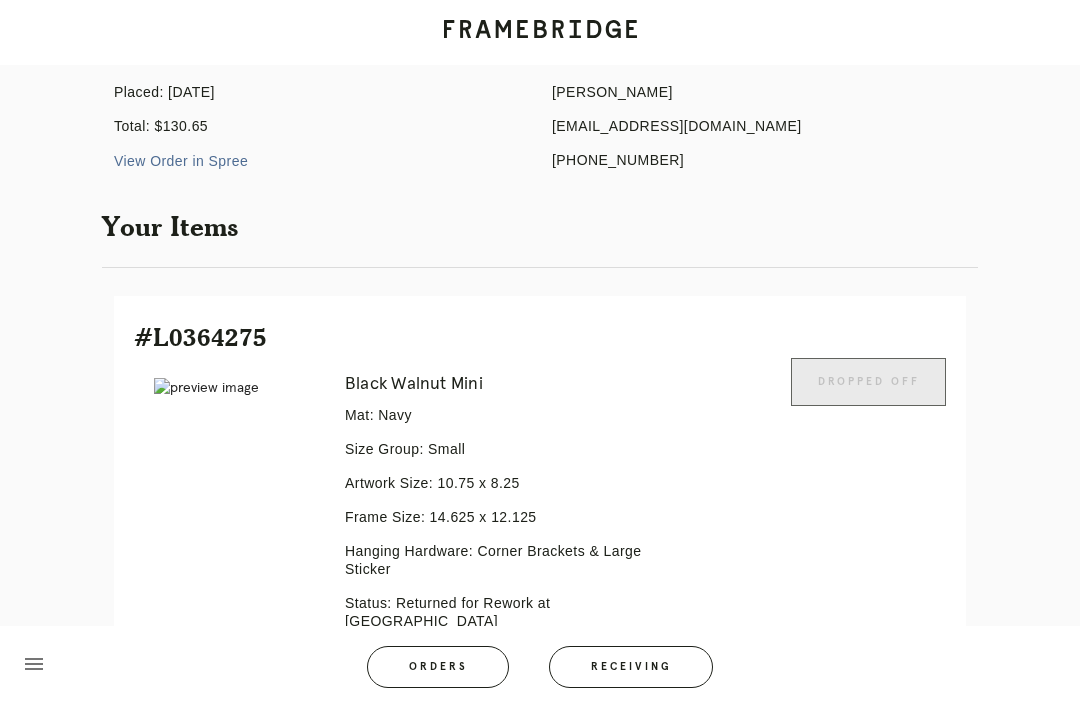 scroll, scrollTop: 464, scrollLeft: 0, axis: vertical 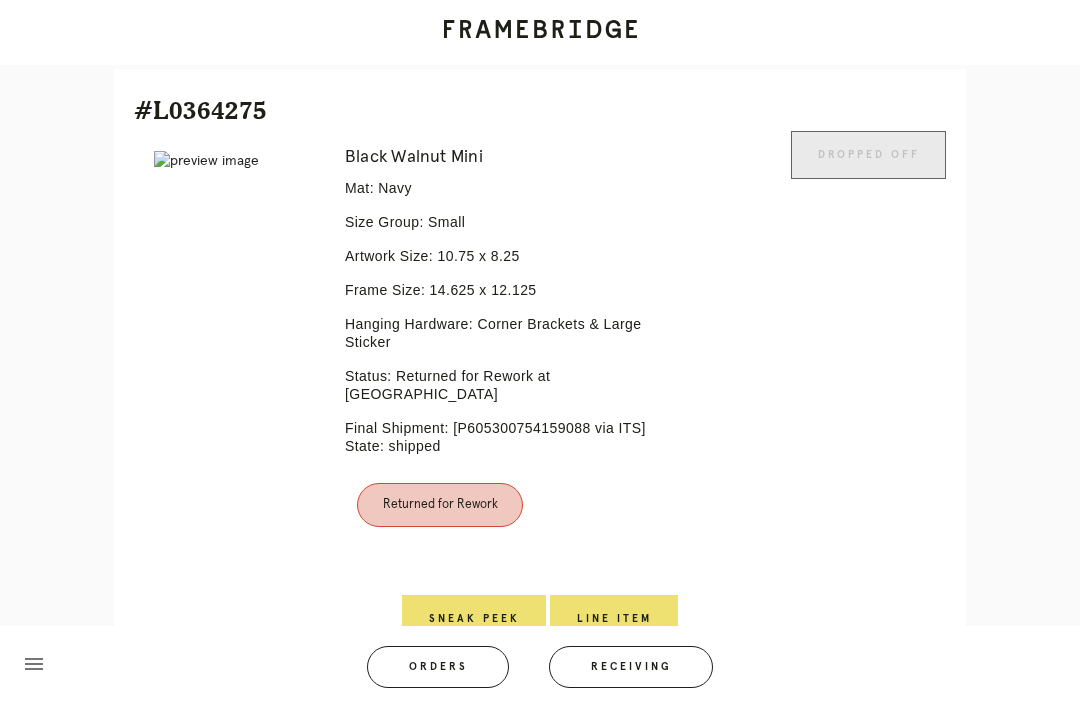 click on "Line Item" at bounding box center [614, 619] 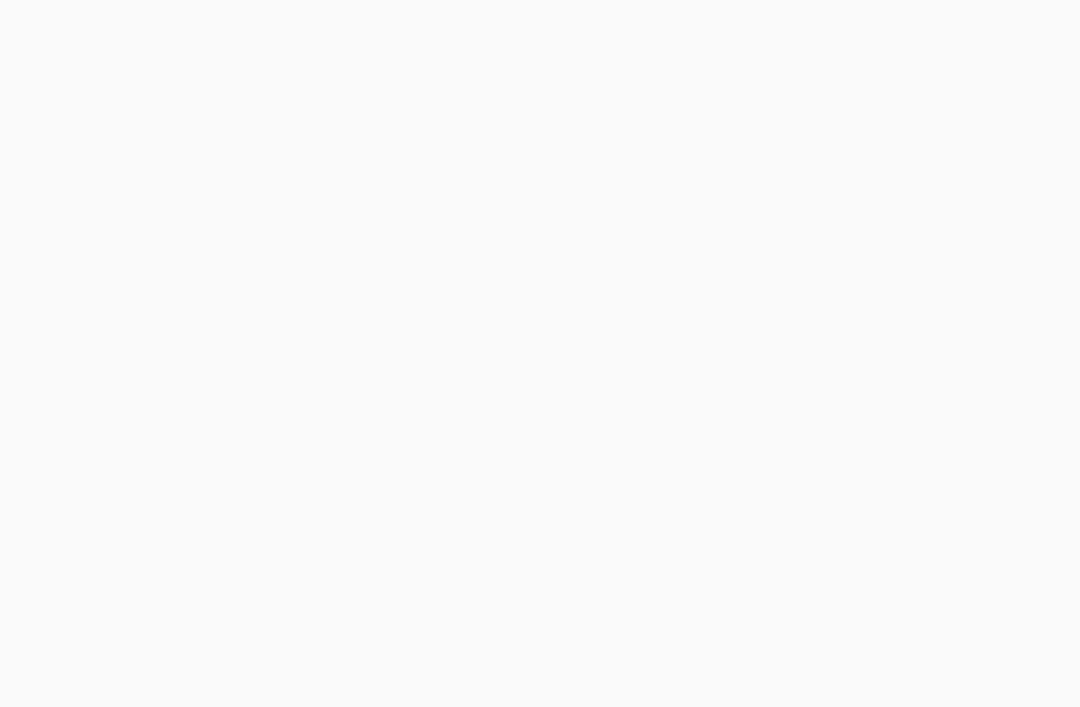 scroll, scrollTop: 0, scrollLeft: 0, axis: both 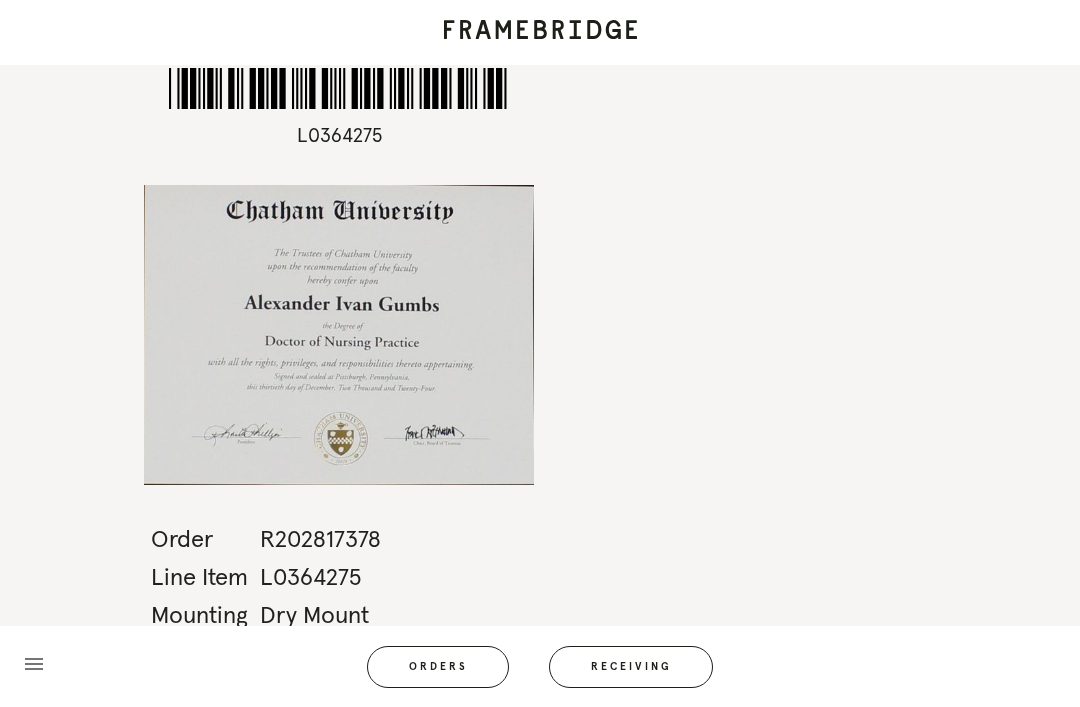 click on "Receiving" at bounding box center (631, 667) 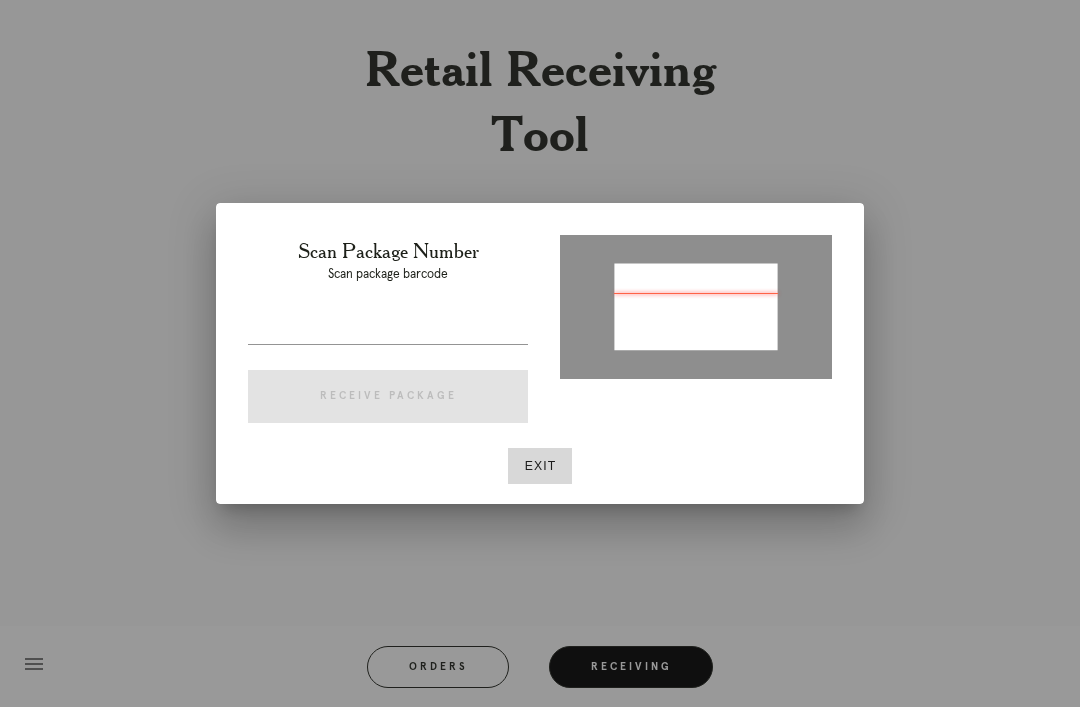 type on "P131718027927515" 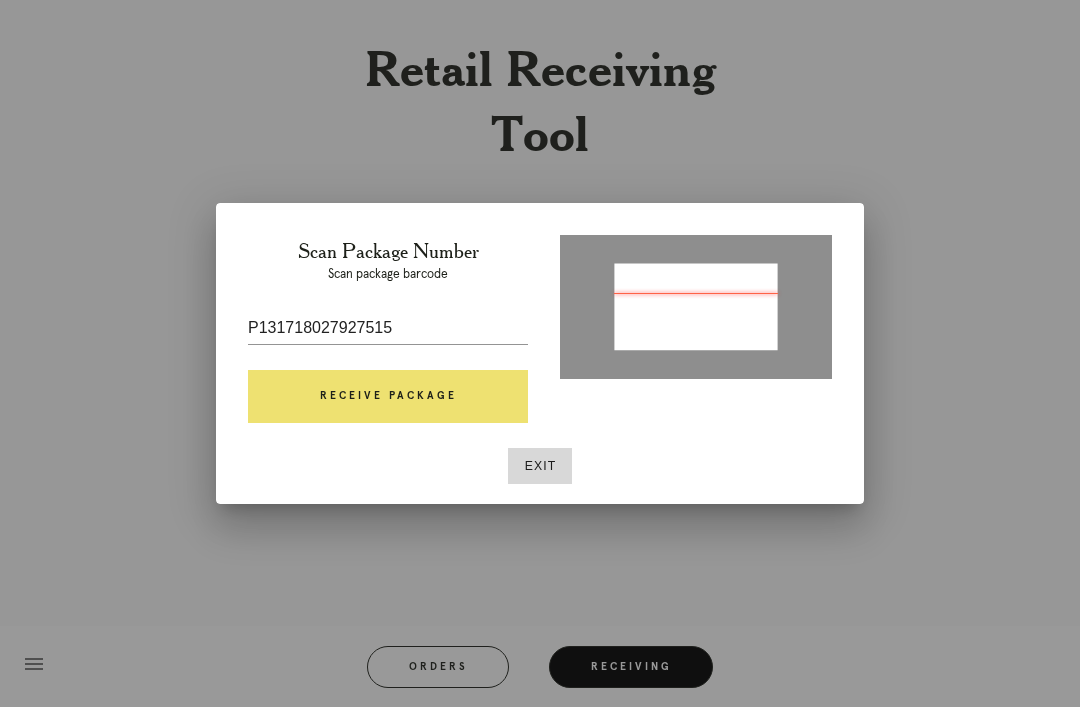click on "Receive Package" at bounding box center (388, 397) 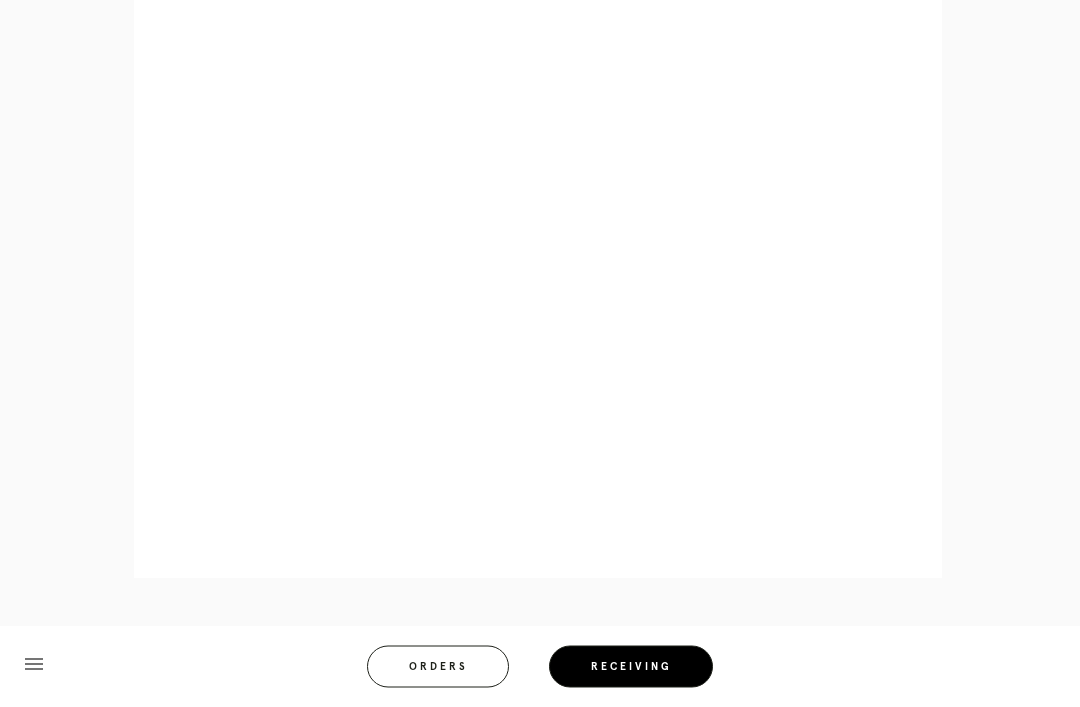 scroll, scrollTop: 1076, scrollLeft: 0, axis: vertical 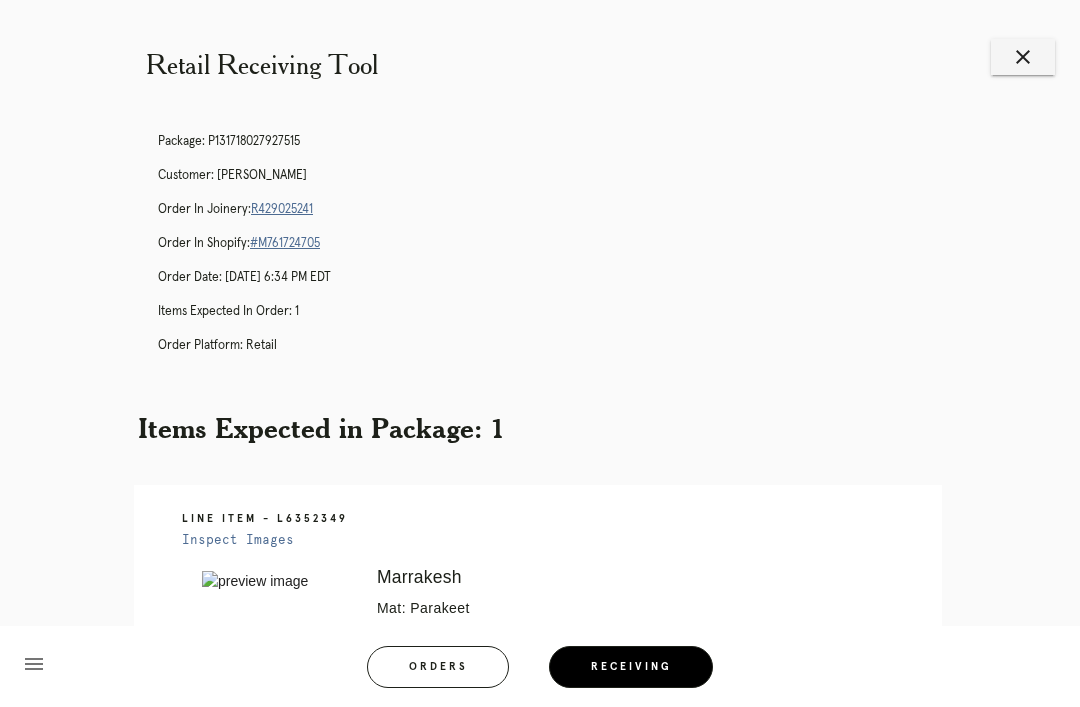 click on "close" at bounding box center [1023, 57] 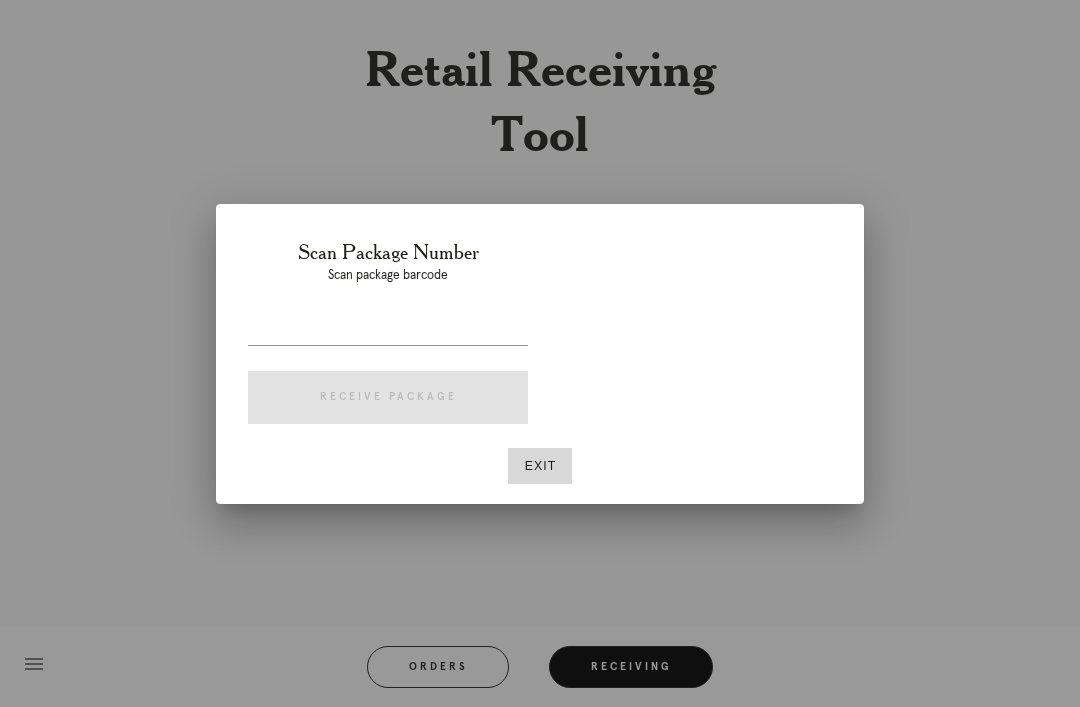 scroll, scrollTop: 0, scrollLeft: 0, axis: both 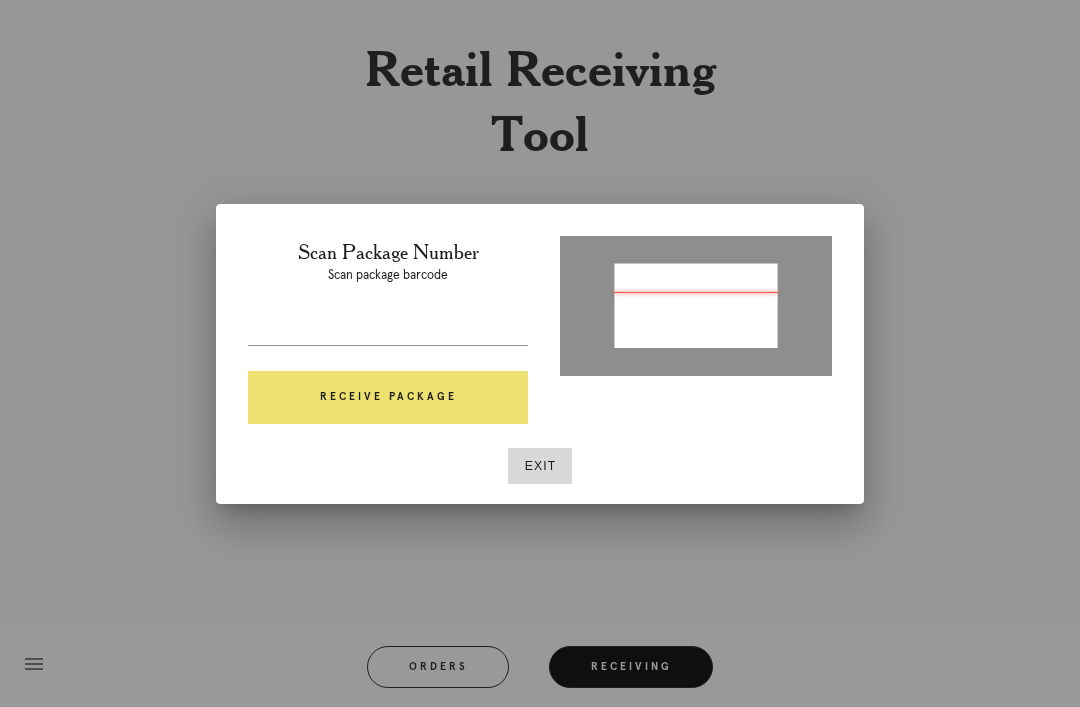 type on "P189079058803762" 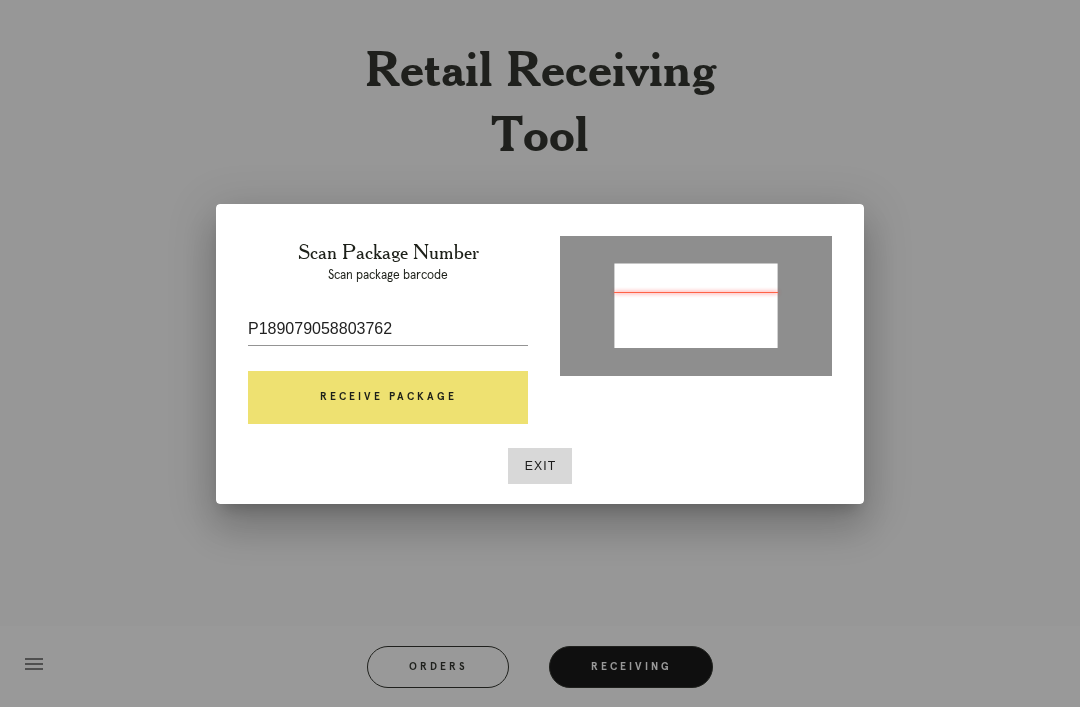 click on "Receive Package" at bounding box center [388, 398] 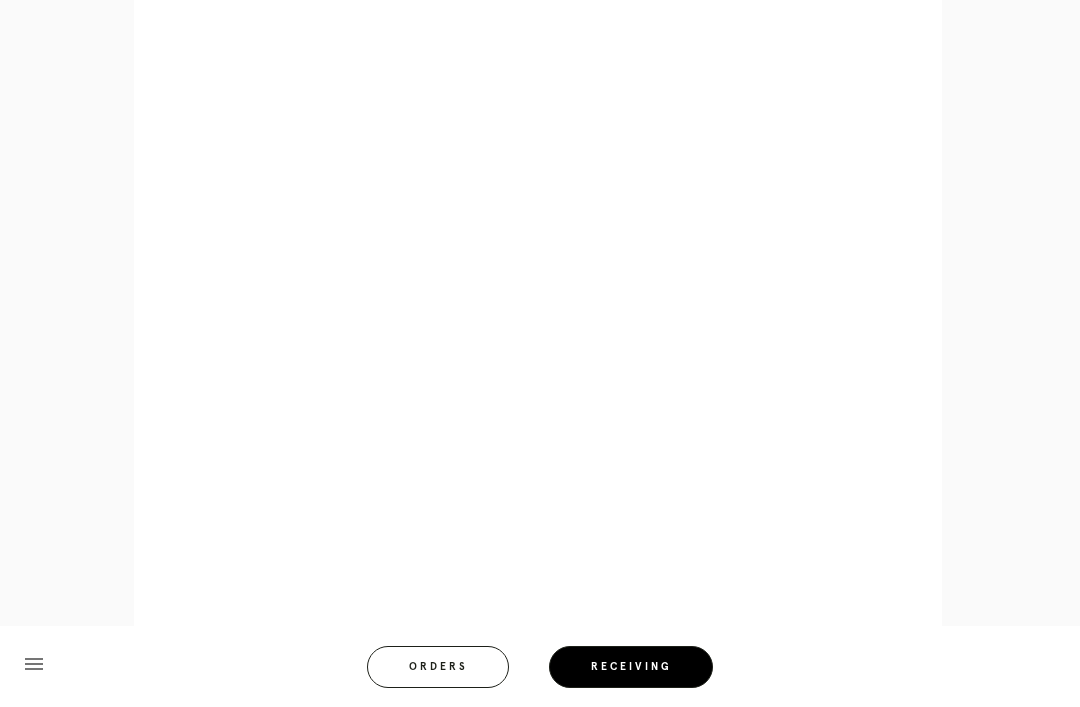 scroll, scrollTop: 989, scrollLeft: 0, axis: vertical 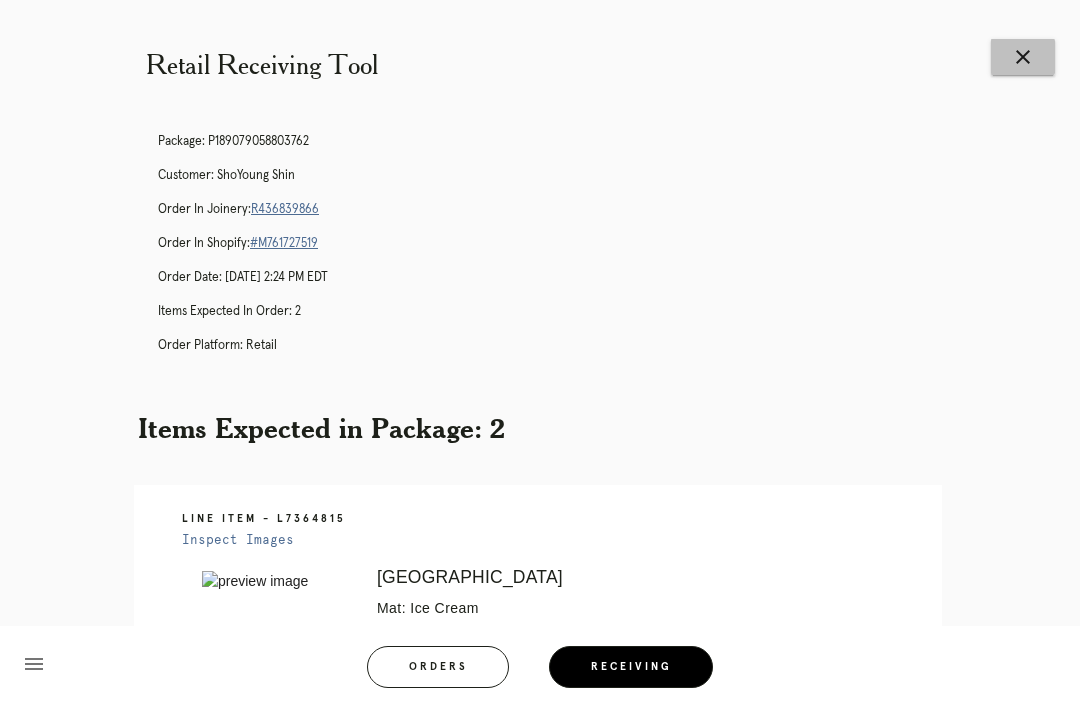 click on "close" at bounding box center [1023, 57] 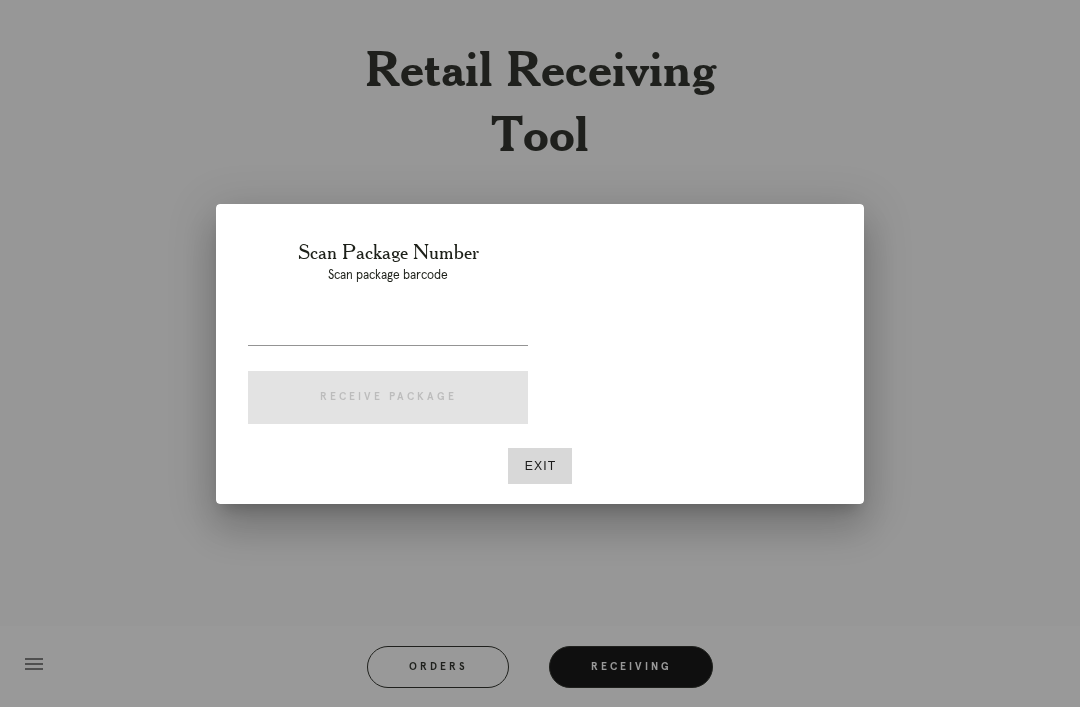 scroll, scrollTop: 0, scrollLeft: 0, axis: both 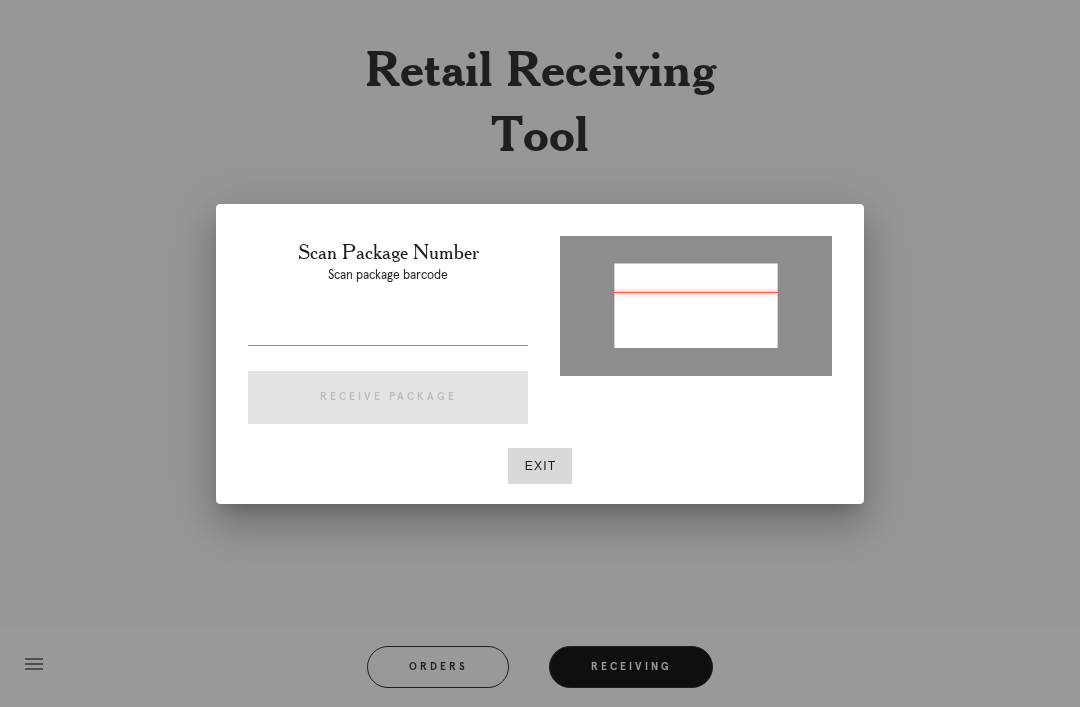 type on "P126955622134105" 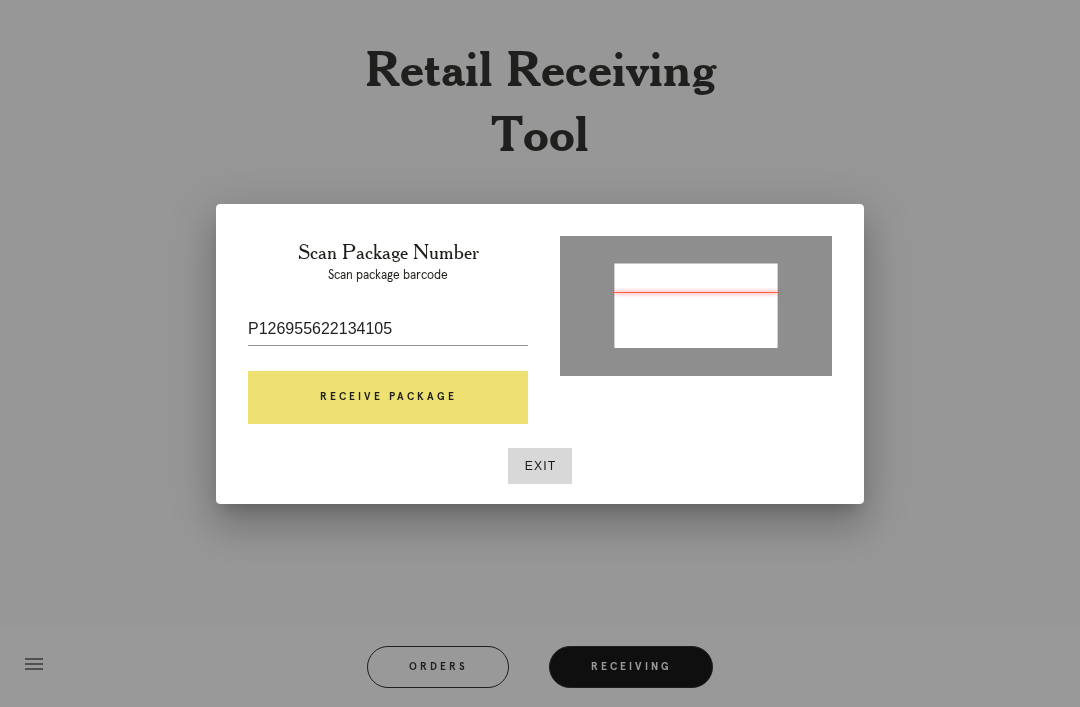 click on "Receive Package" at bounding box center [388, 398] 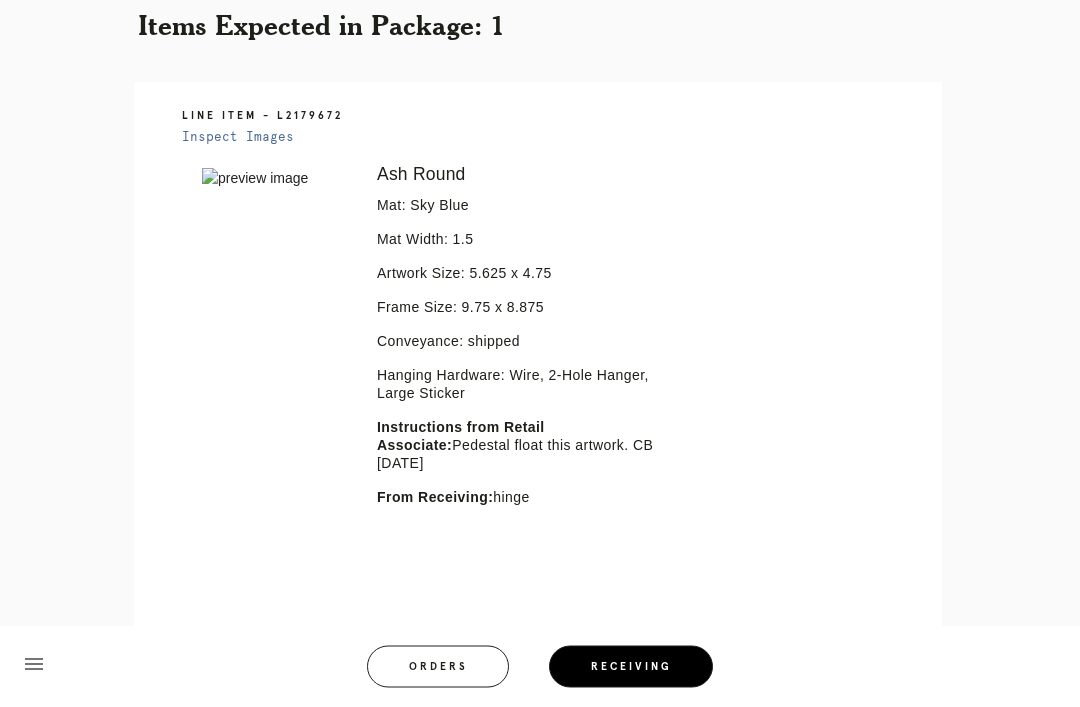 scroll, scrollTop: 468, scrollLeft: 0, axis: vertical 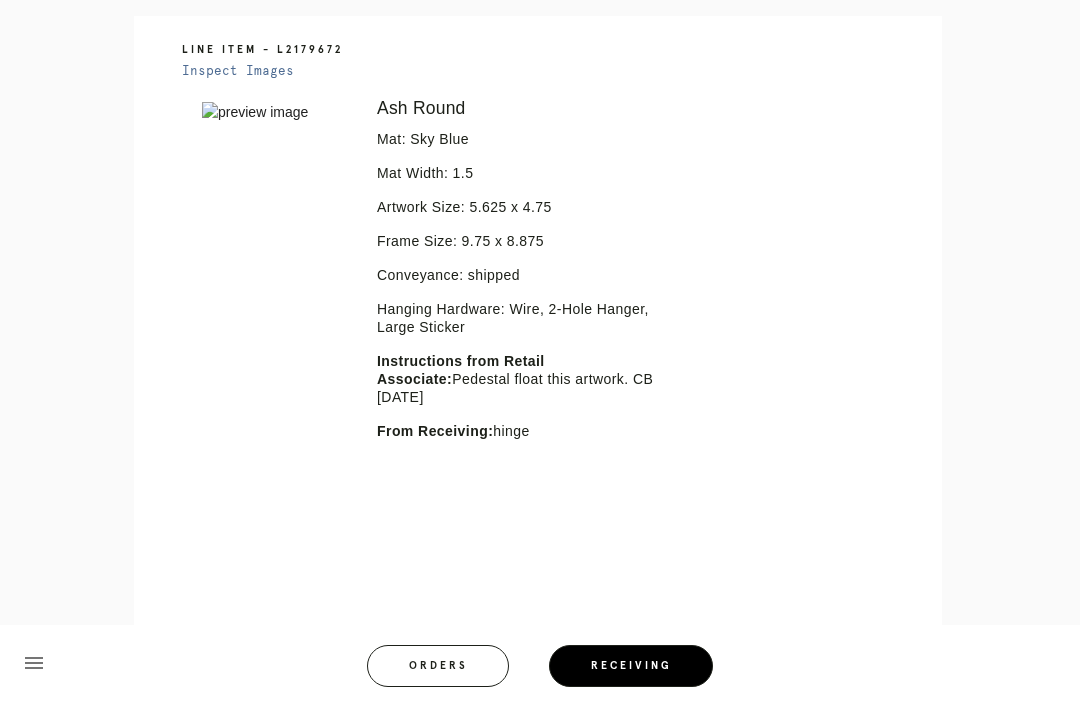 click at bounding box center [532, 577] 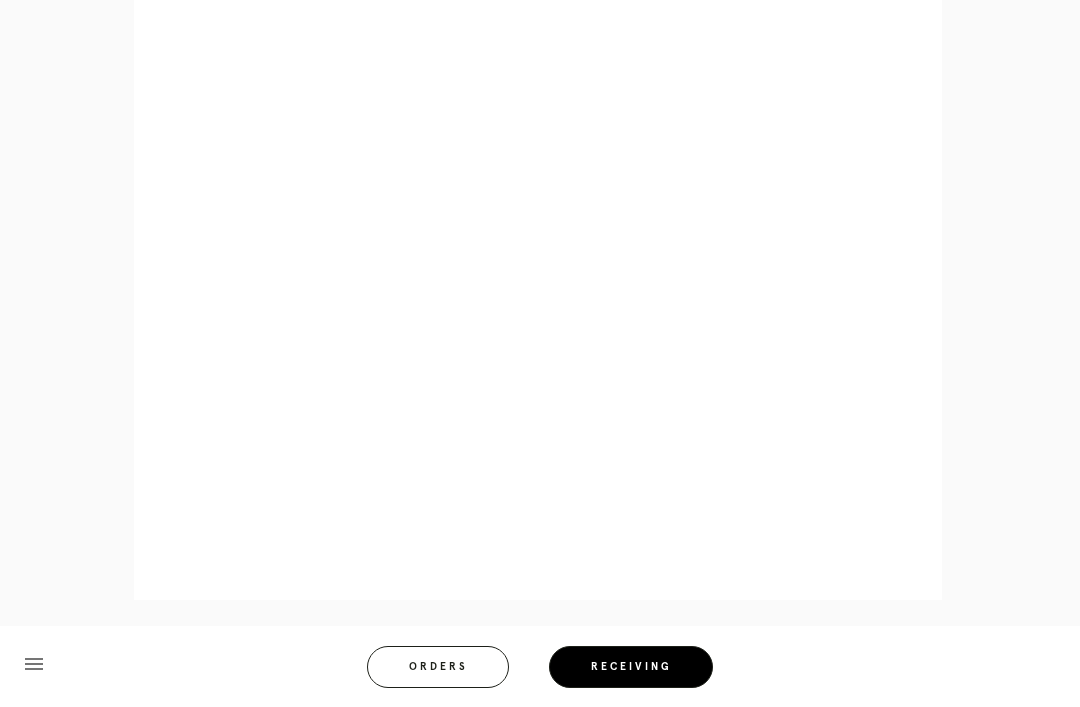 scroll, scrollTop: 1008, scrollLeft: 0, axis: vertical 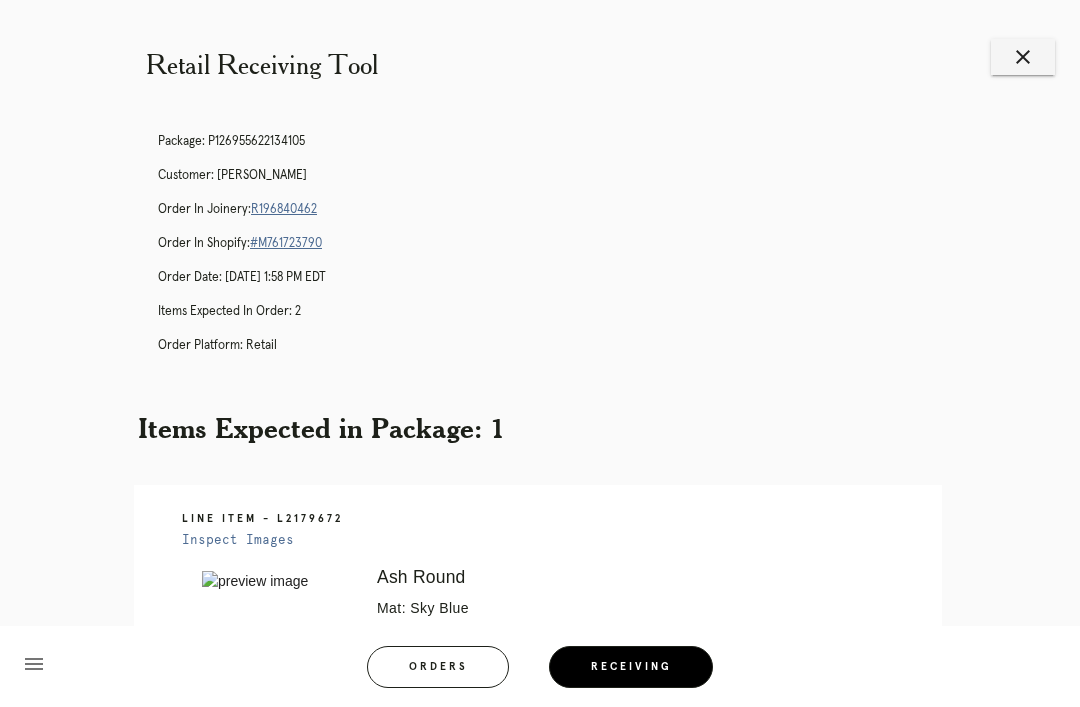 click on "R196840462" at bounding box center [284, 209] 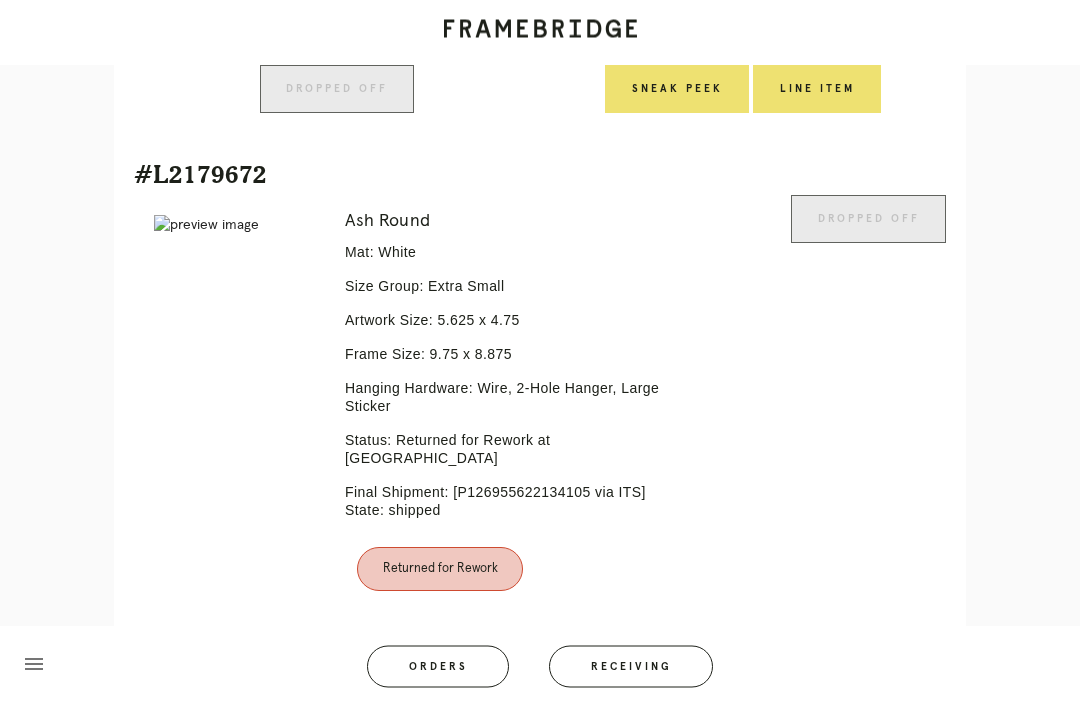 scroll, scrollTop: 1042, scrollLeft: 0, axis: vertical 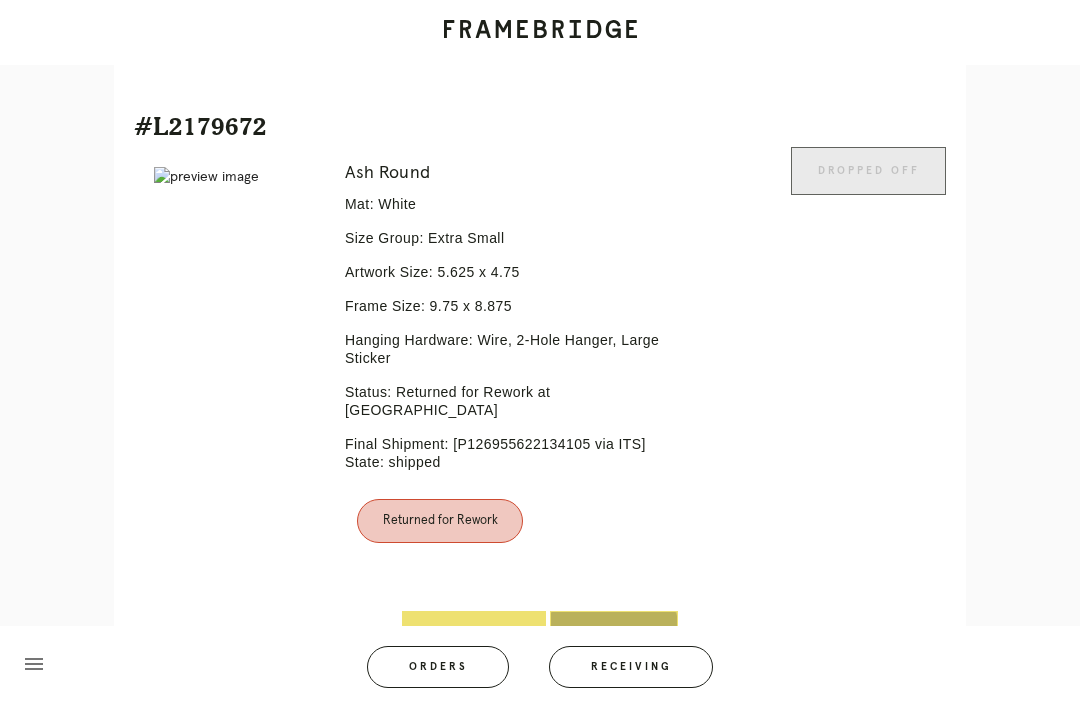 click on "Line Item" at bounding box center (614, 635) 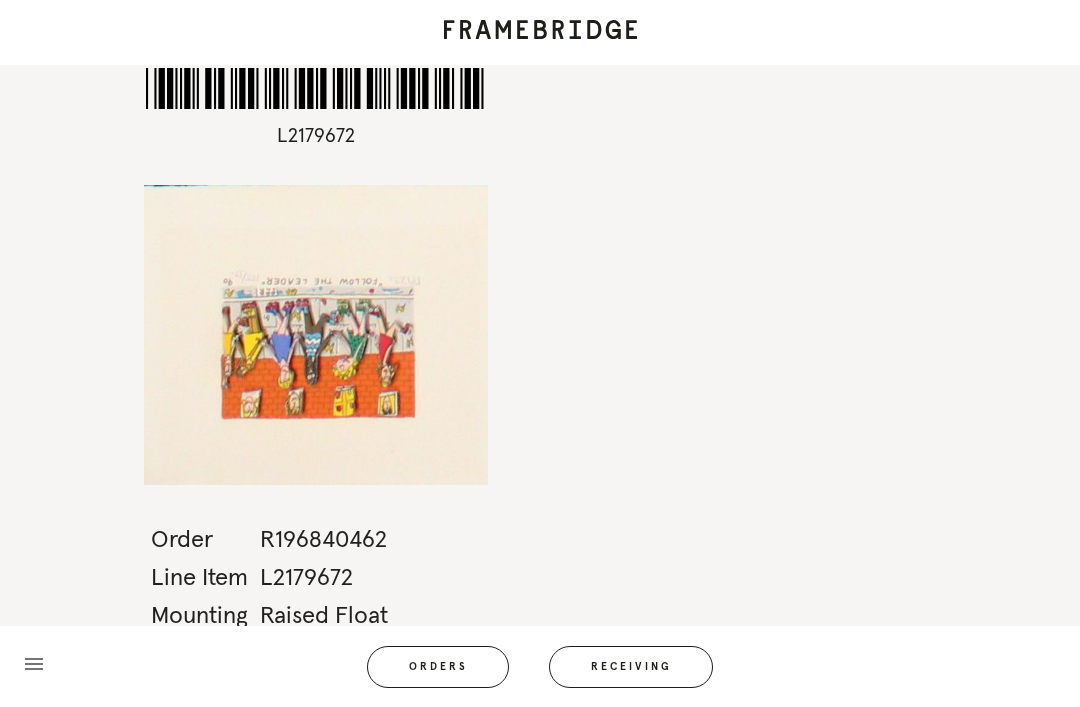 scroll, scrollTop: 0, scrollLeft: 0, axis: both 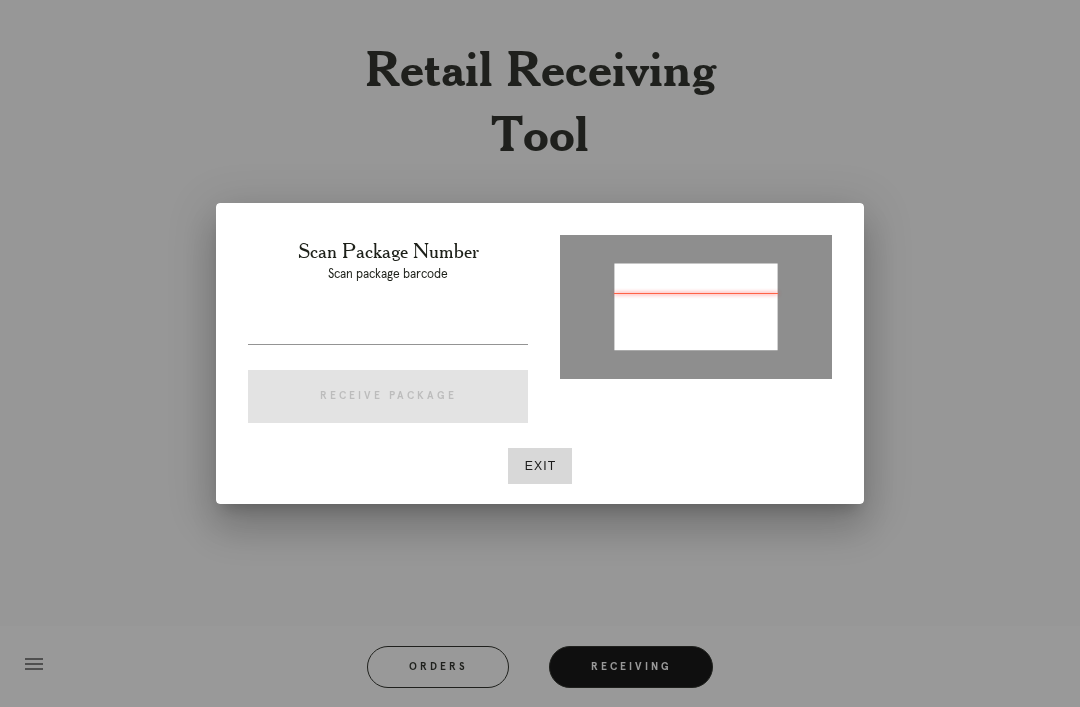 type on "P606388197945829" 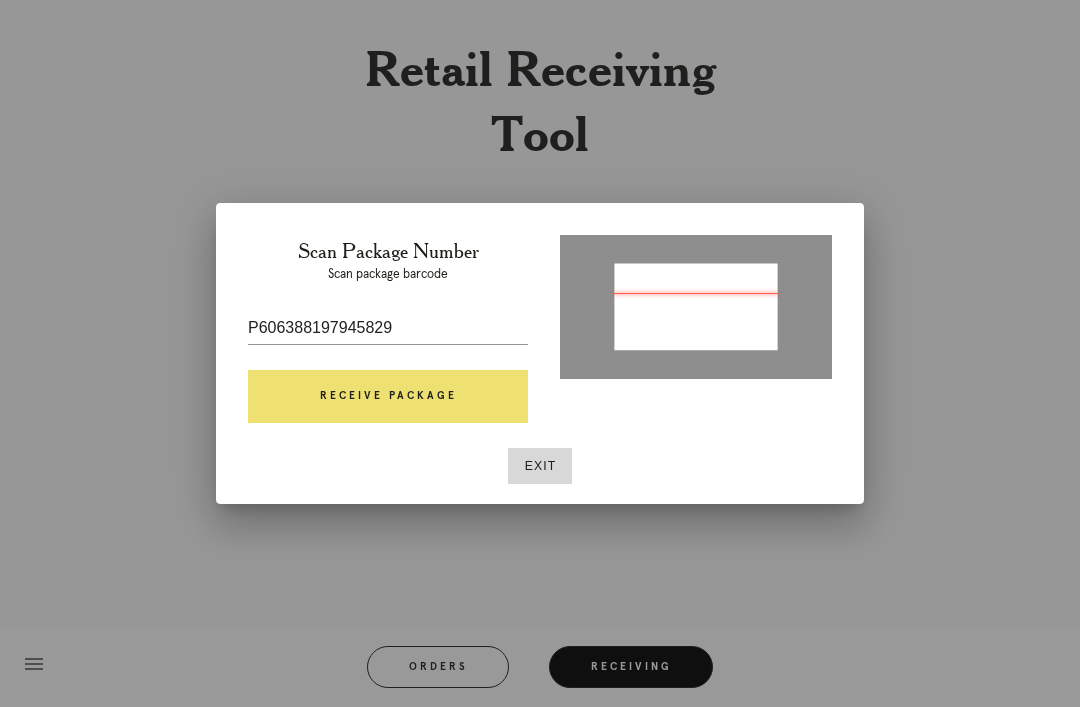 click on "Receive Package" at bounding box center [388, 397] 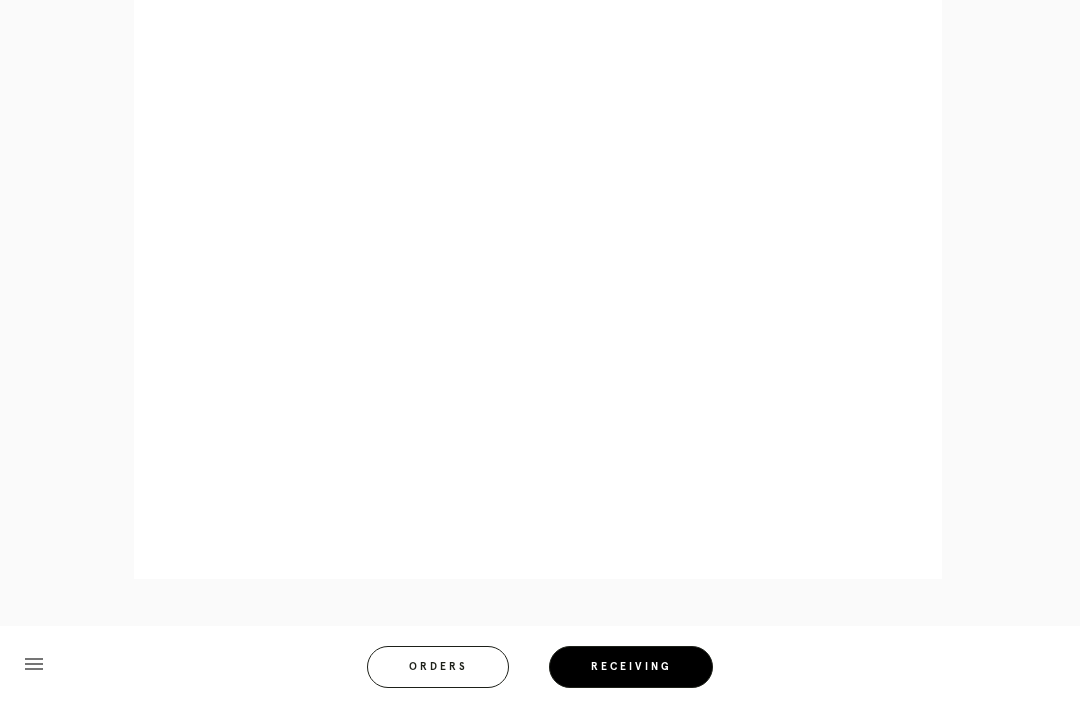 scroll, scrollTop: 872, scrollLeft: 0, axis: vertical 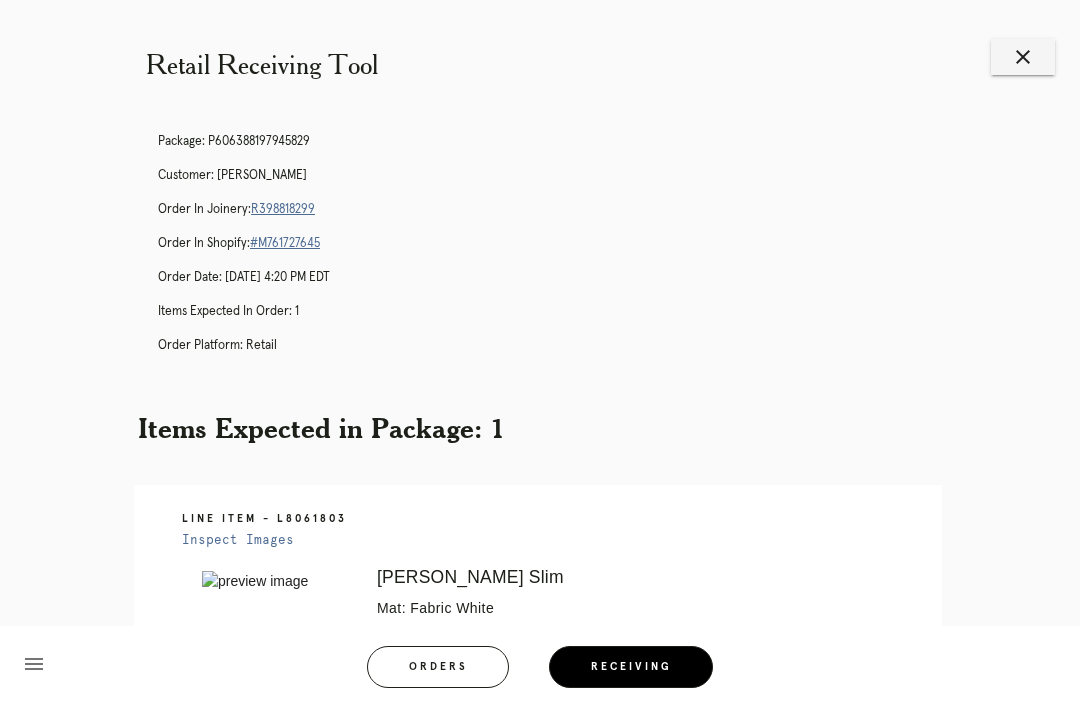 click on "close" at bounding box center [1023, 57] 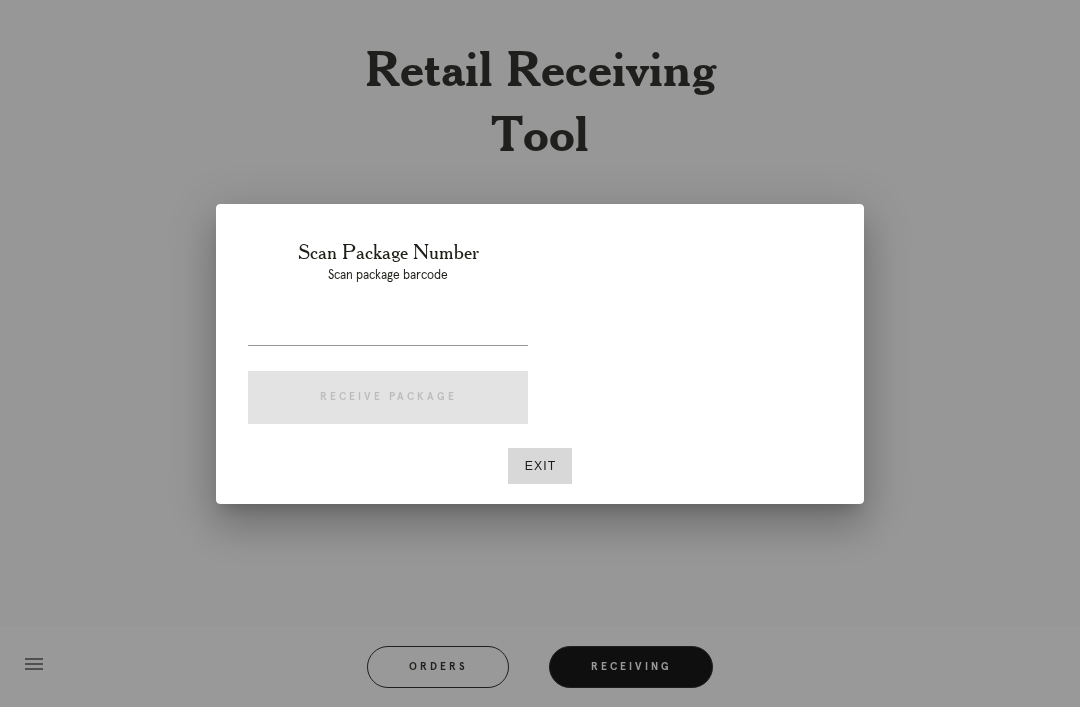 scroll, scrollTop: 0, scrollLeft: 0, axis: both 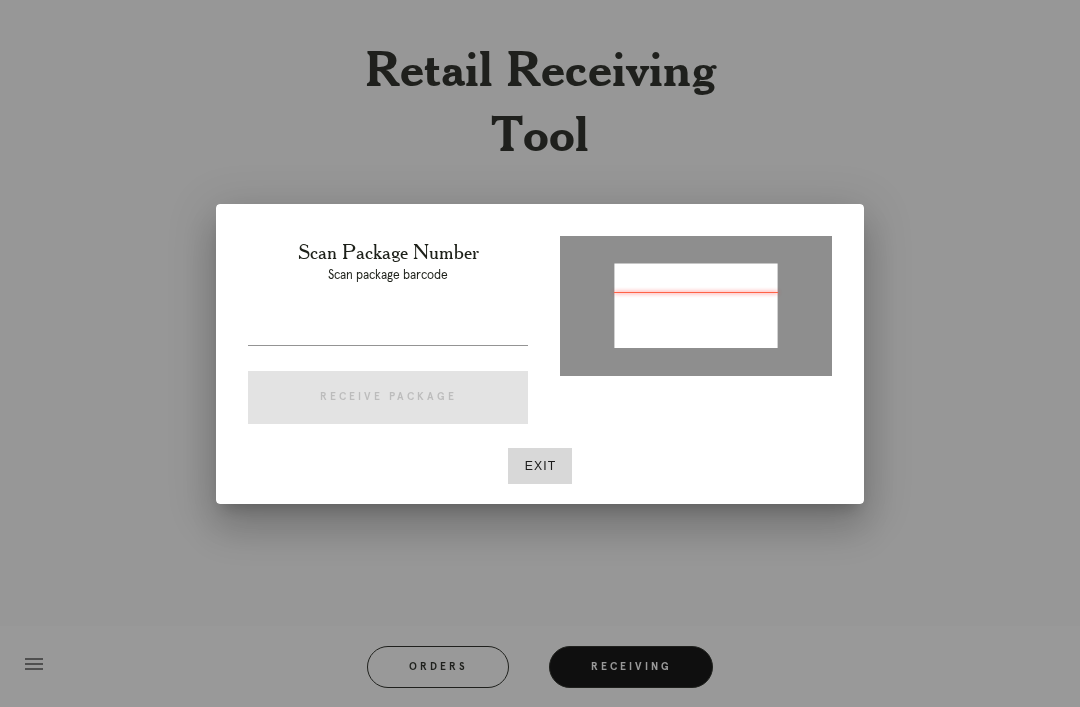 type on "P604037029084538" 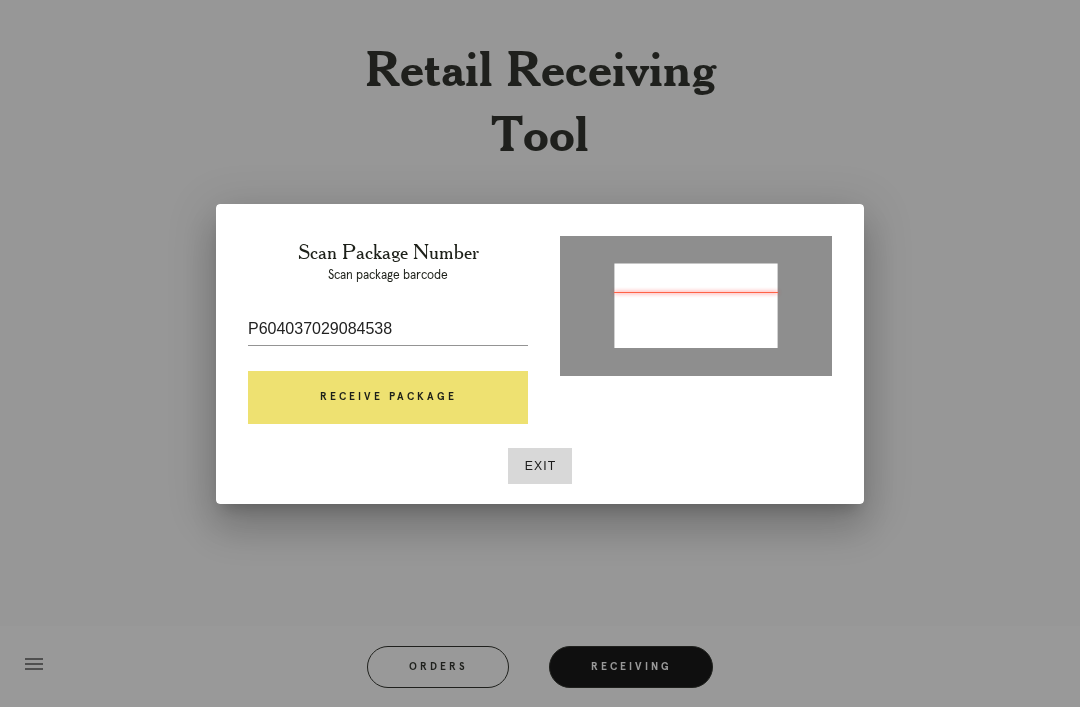 click on "Receive Package" at bounding box center (388, 398) 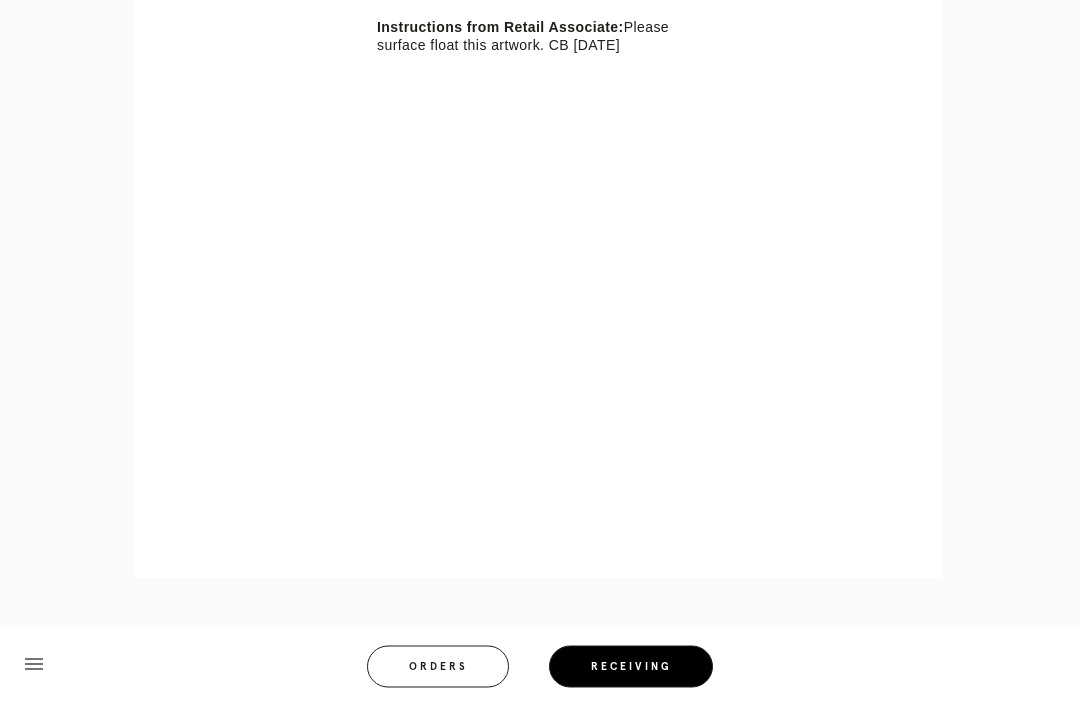 scroll, scrollTop: 756, scrollLeft: 0, axis: vertical 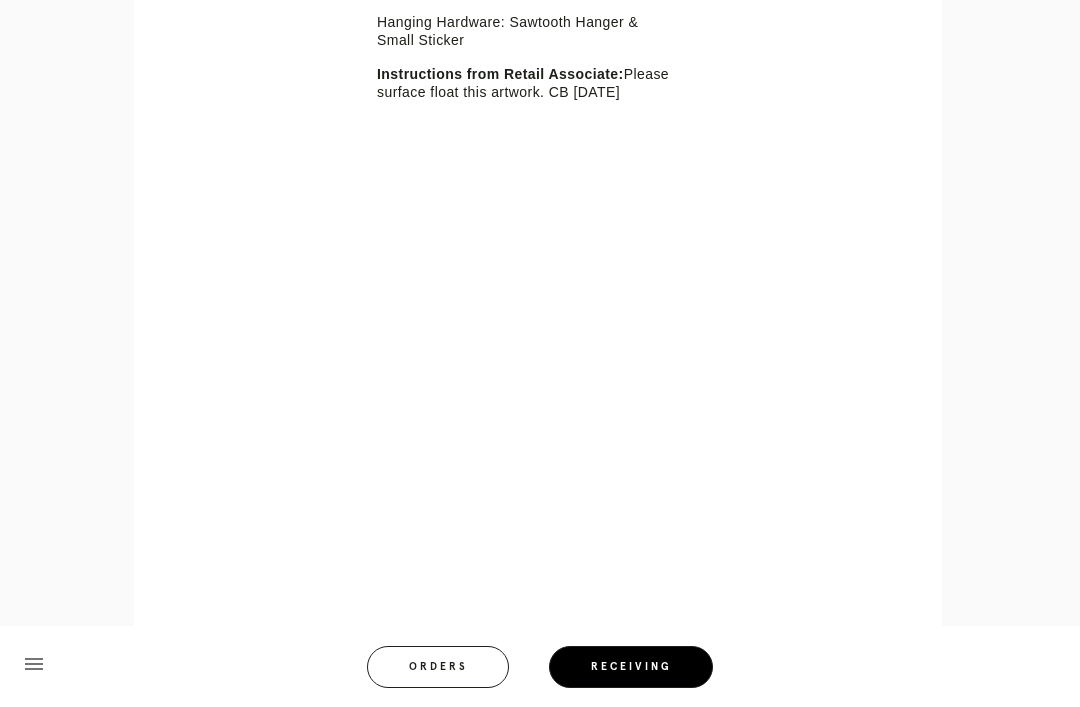 click on "Error retreiving frame spec #9701311
Marin (Deep)
Mat: Meringue
Mat Width: 1.5
Artwork Size:
6.25
x
6.25
Frame Size:
10.75
x
10.75
Conveyance: shipped
Hanging Hardware: Sawtooth Hanger & Small Sticker
Instructions from Retail Associate:
Please surface float this artwork. CB 07.06.25" at bounding box center (556, 300) 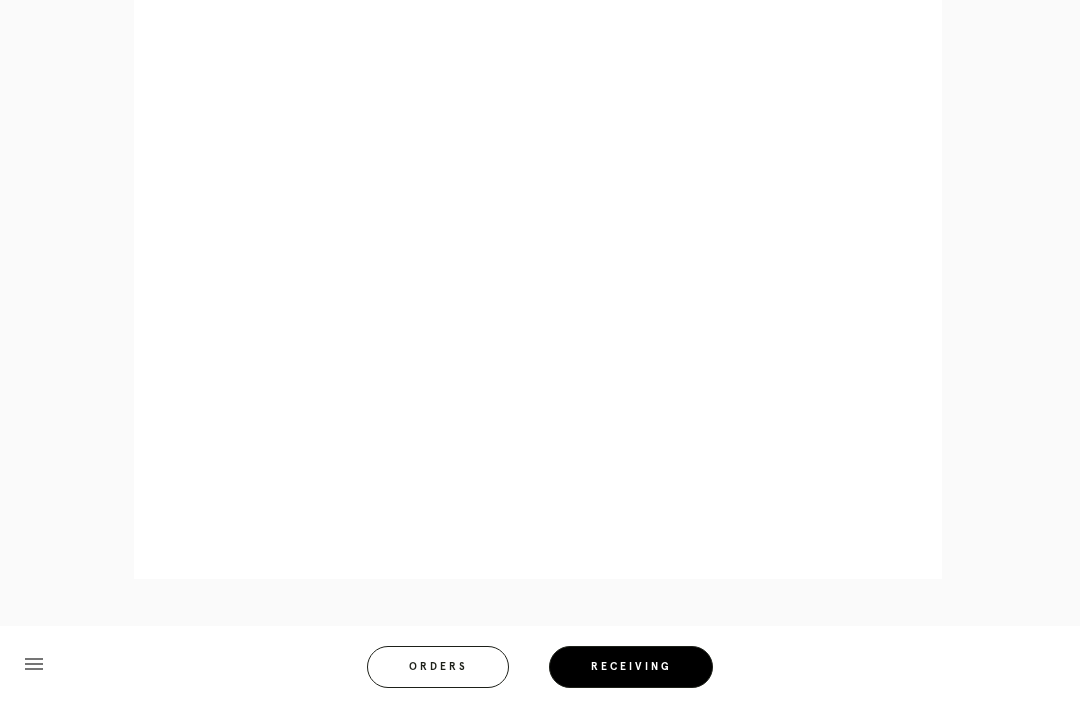 scroll, scrollTop: 928, scrollLeft: 0, axis: vertical 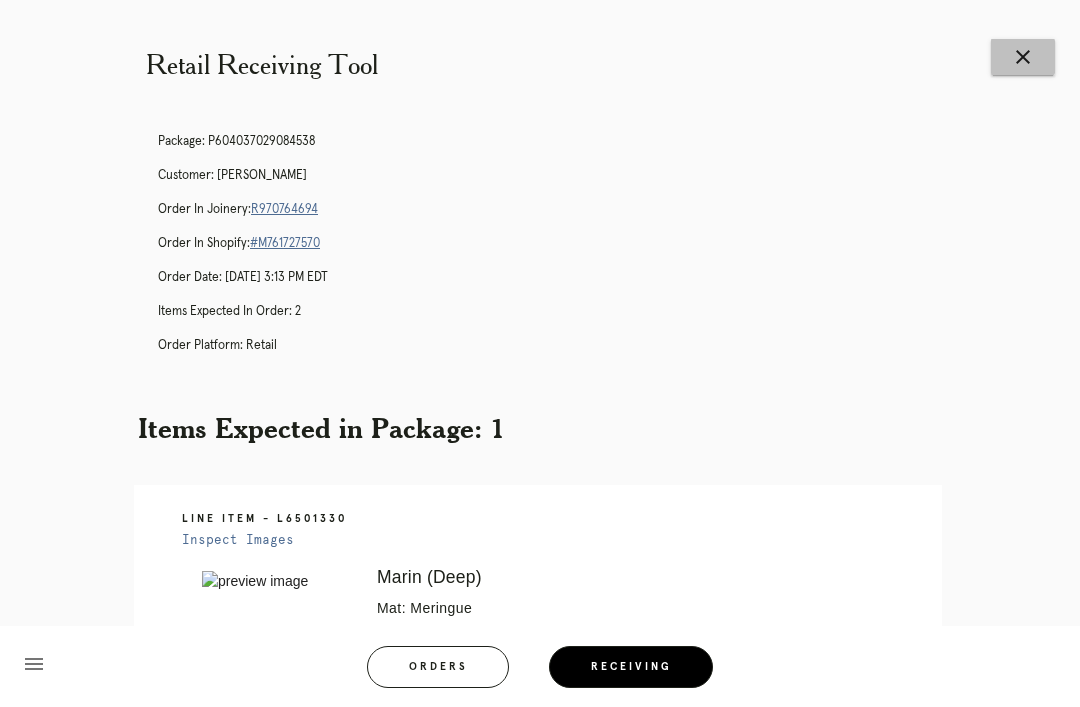 click on "close" at bounding box center [1023, 57] 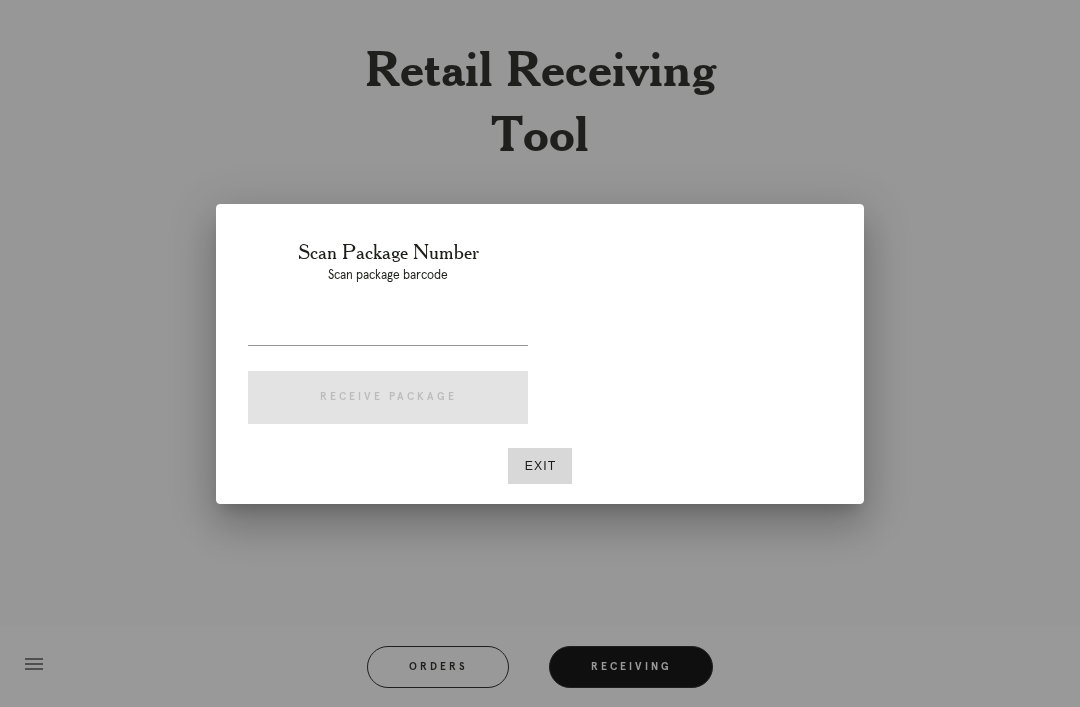 scroll, scrollTop: 0, scrollLeft: 0, axis: both 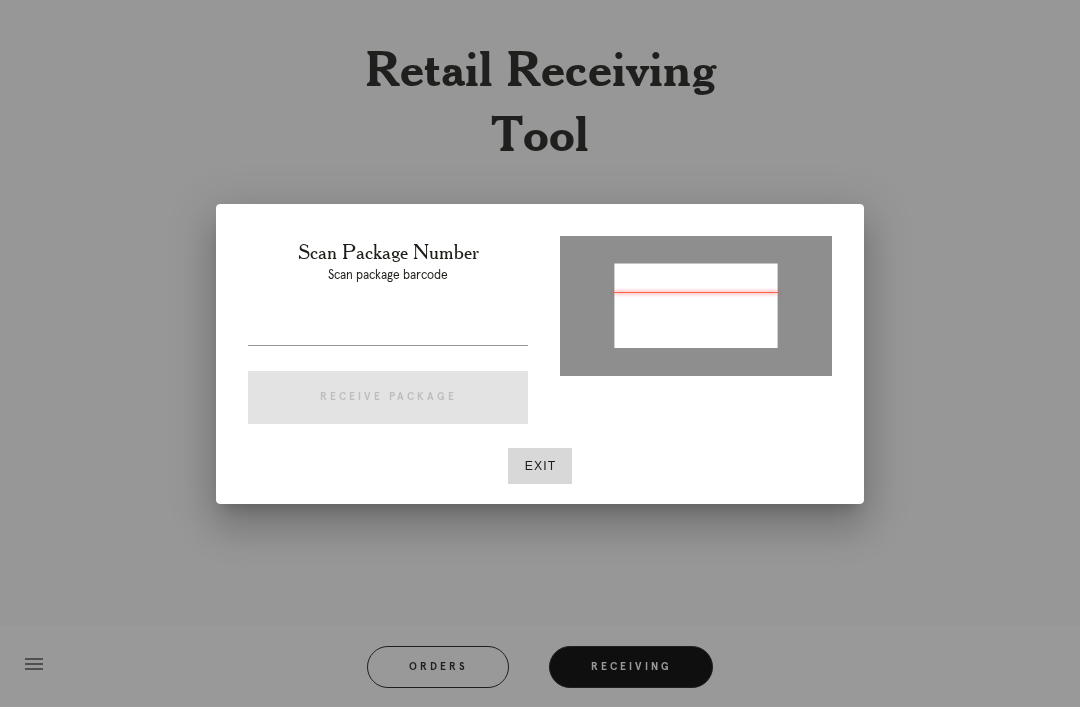 type on "P725142220347913" 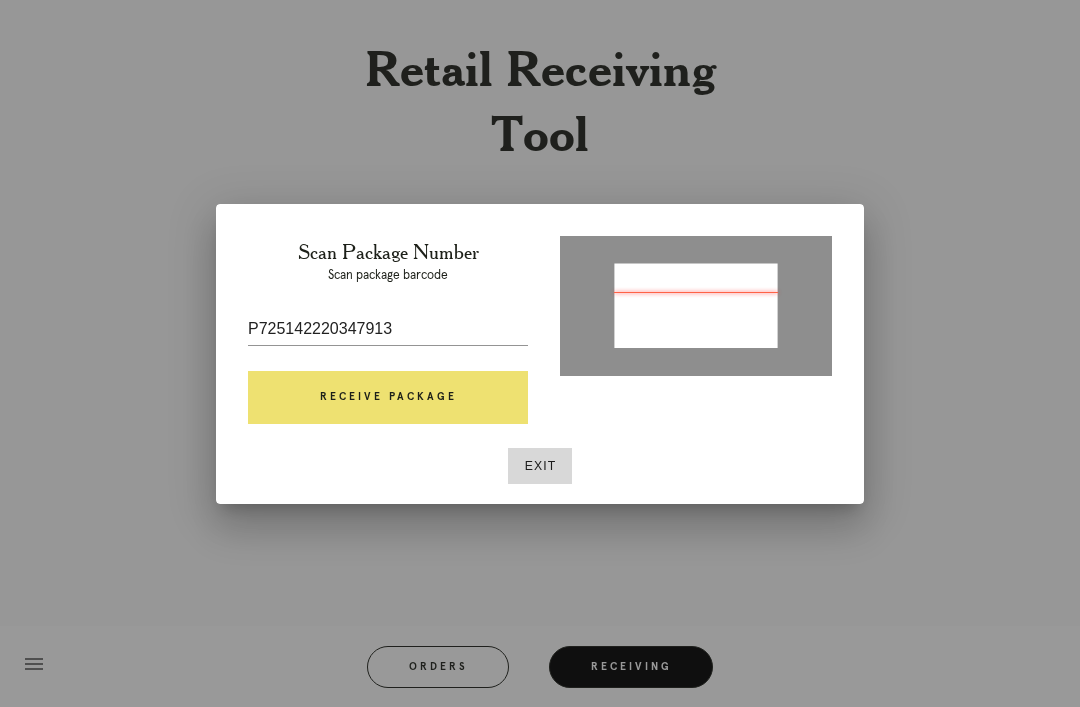 click on "Receive Package" at bounding box center [388, 398] 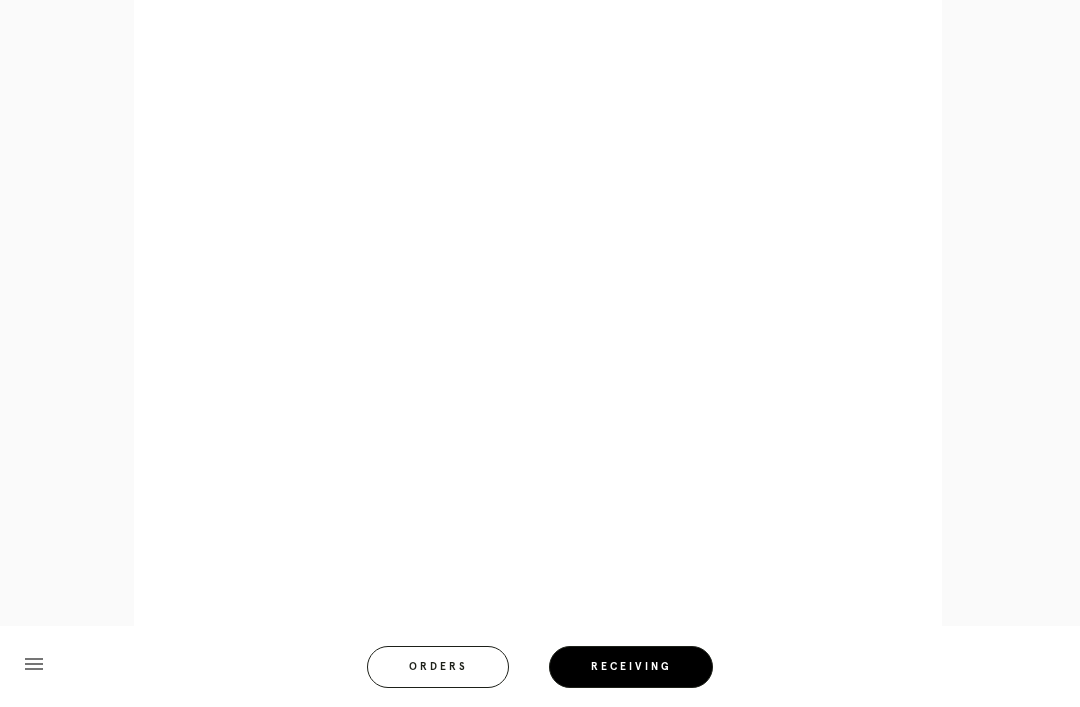 scroll, scrollTop: 858, scrollLeft: 0, axis: vertical 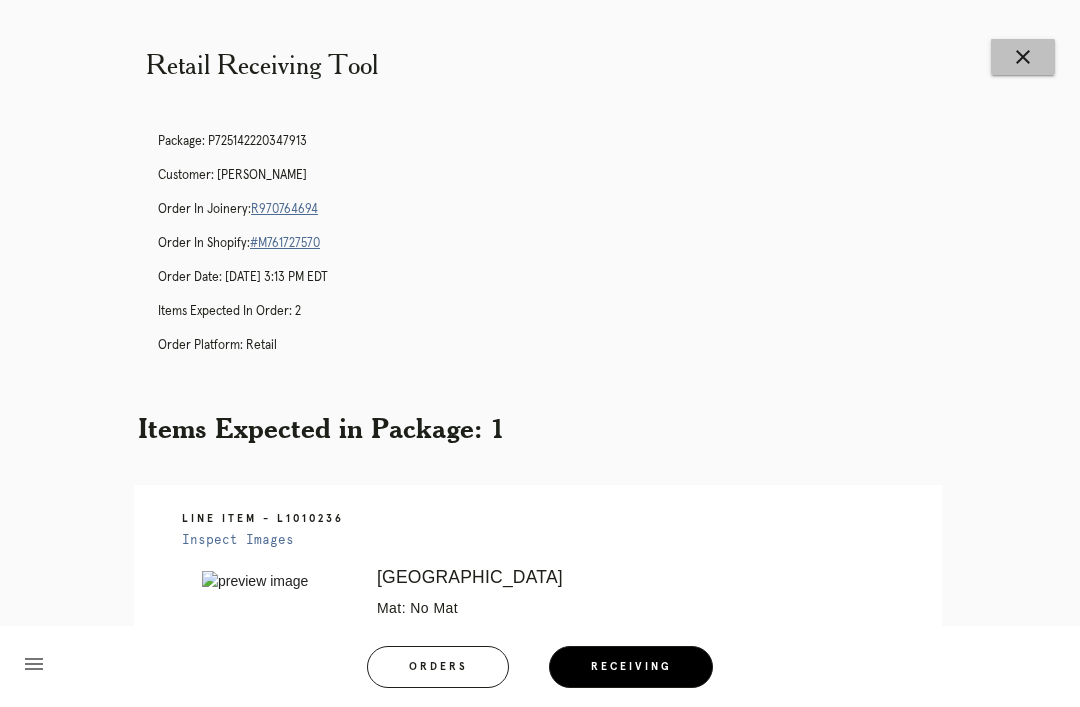 click on "close" at bounding box center [1023, 57] 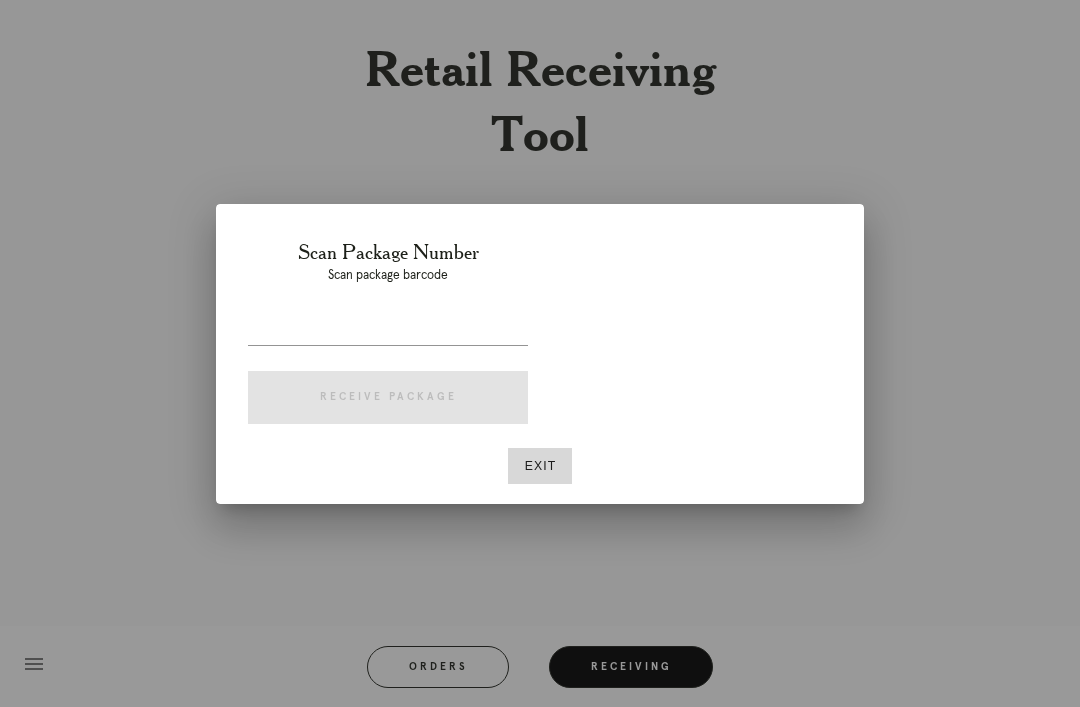 scroll, scrollTop: 0, scrollLeft: 0, axis: both 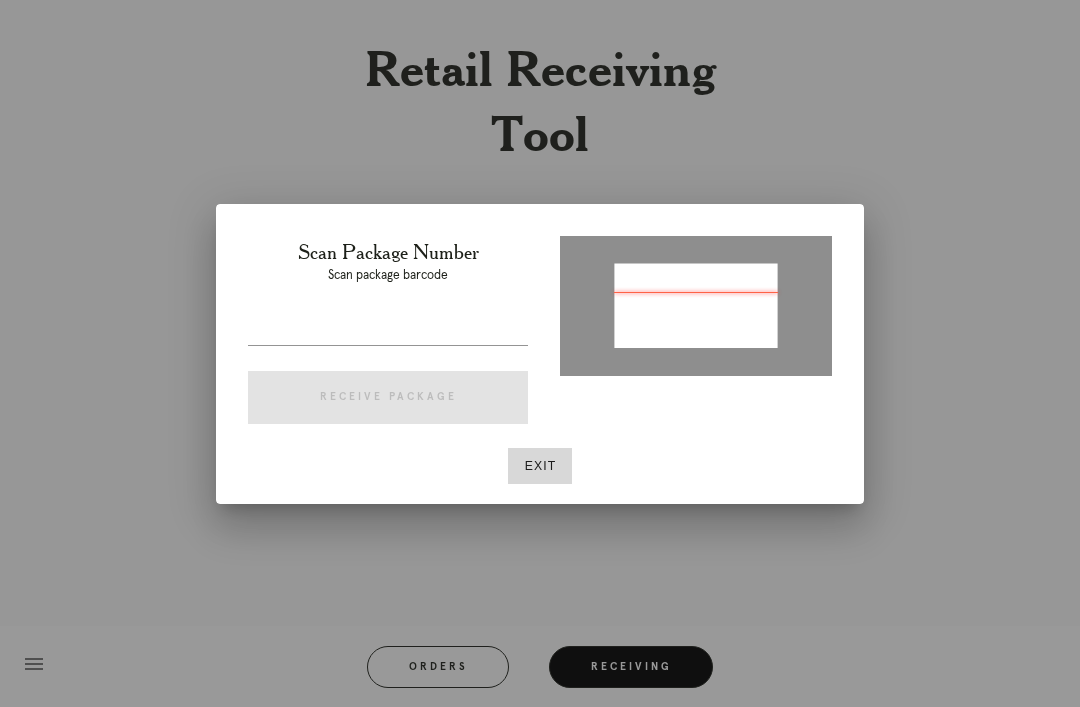 type on "P258876157490039" 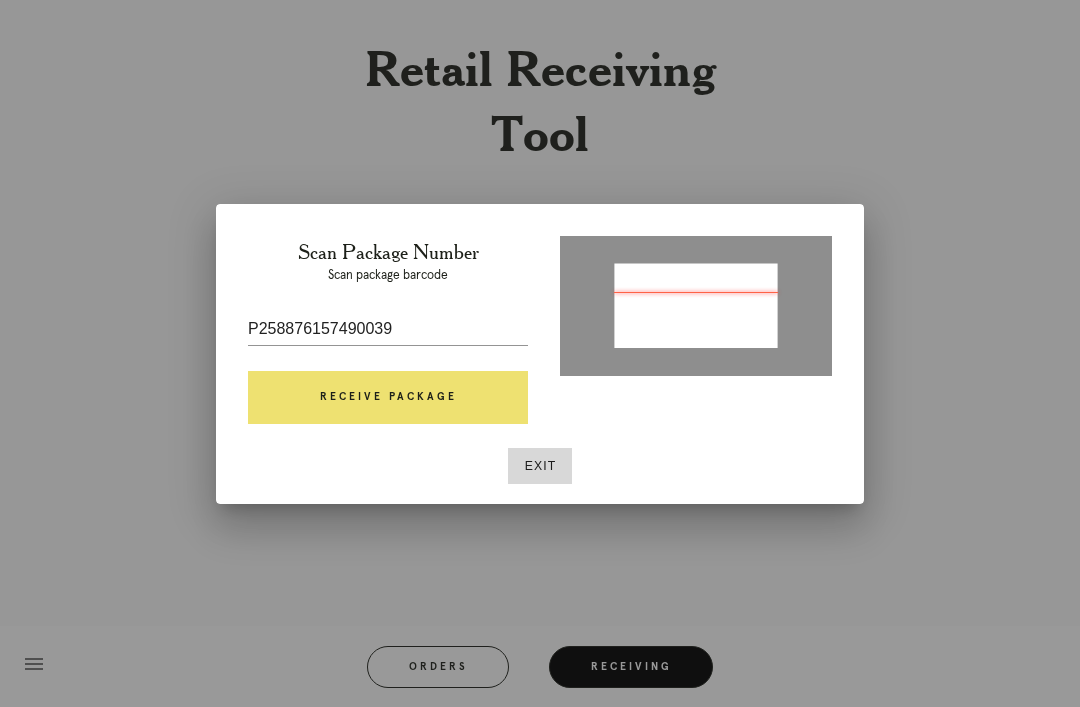 click on "Receive Package" at bounding box center (388, 398) 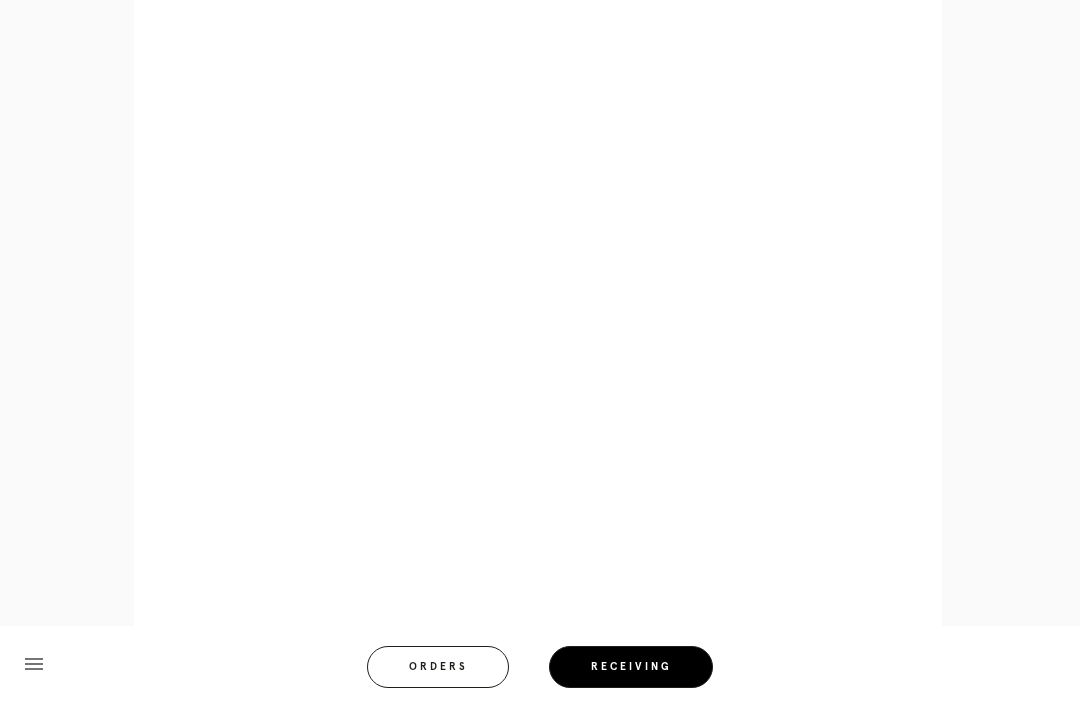 scroll, scrollTop: 1002, scrollLeft: 0, axis: vertical 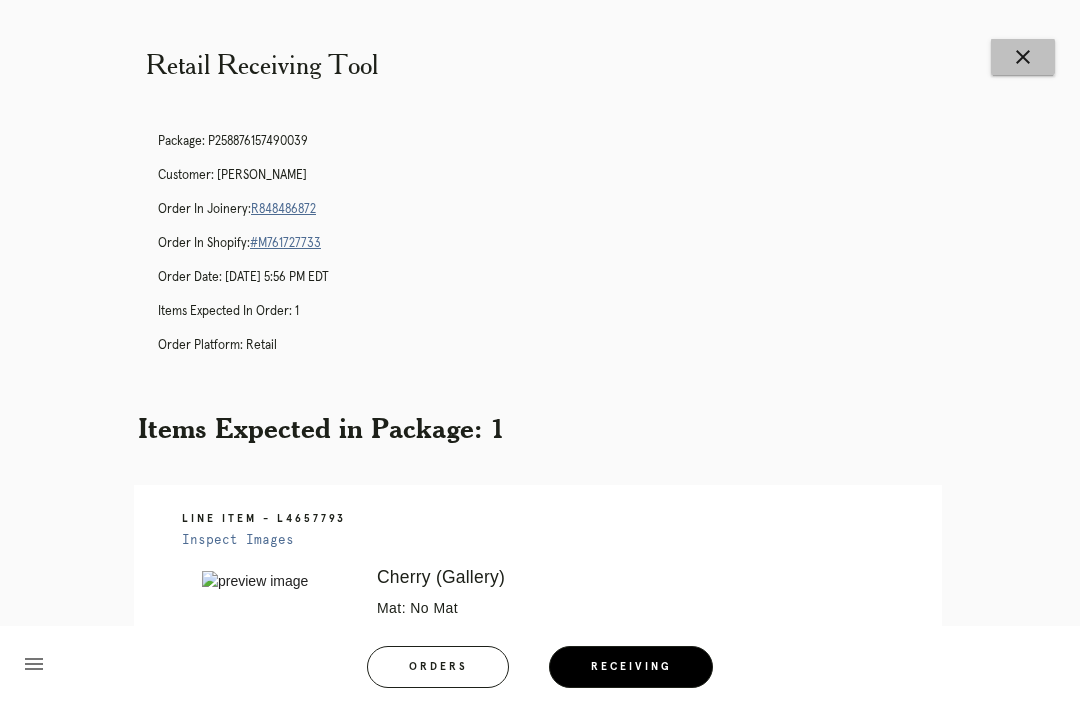 click on "close" at bounding box center (1023, 57) 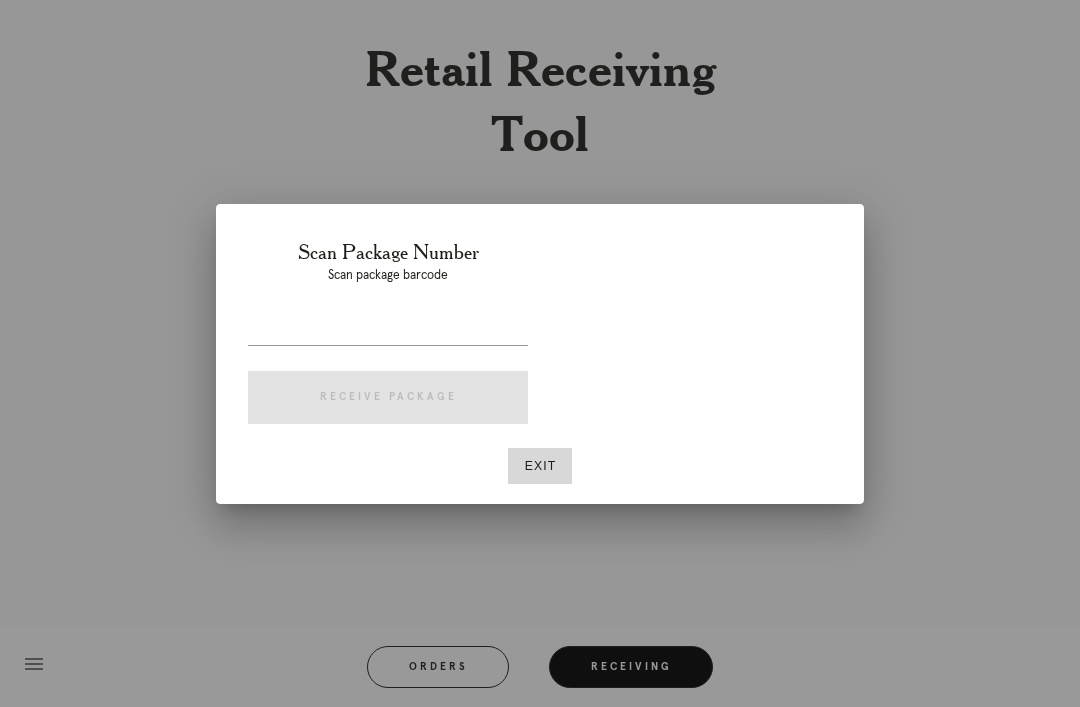 scroll, scrollTop: 0, scrollLeft: 0, axis: both 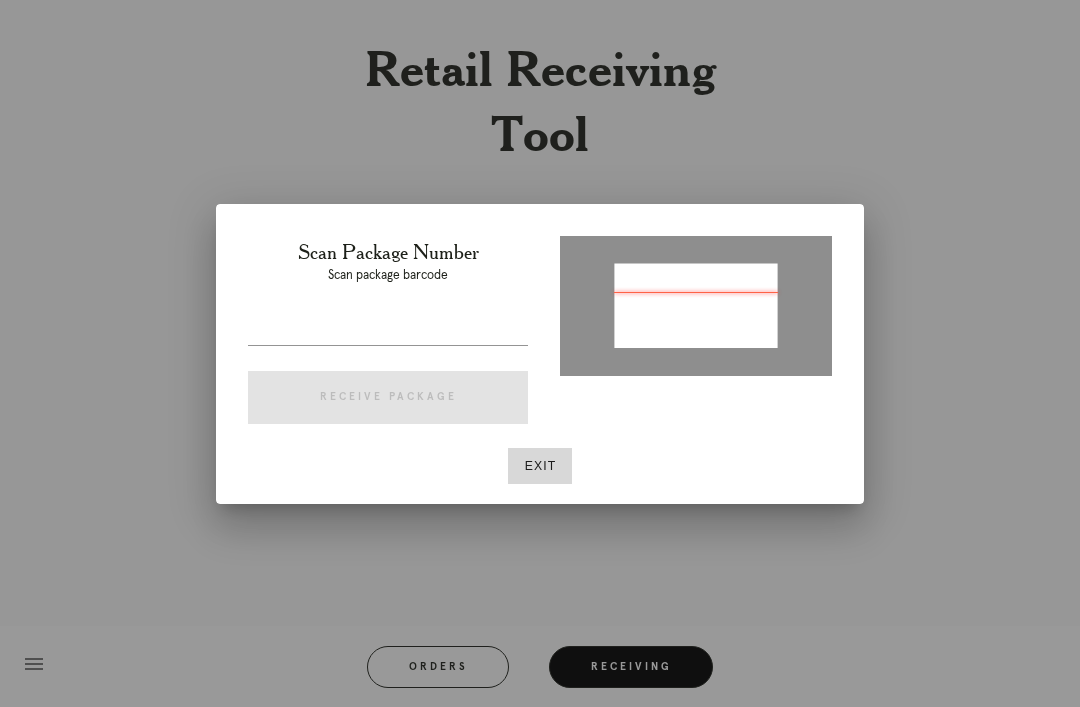type on "P419474193509979" 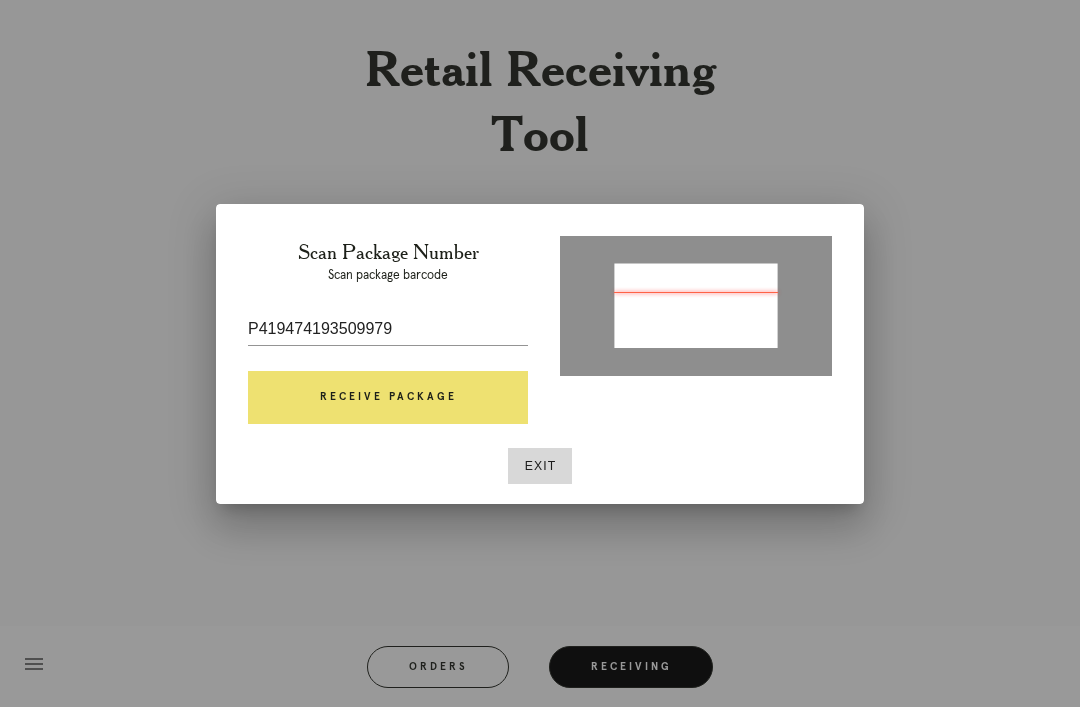 click on "Receive Package" at bounding box center (388, 398) 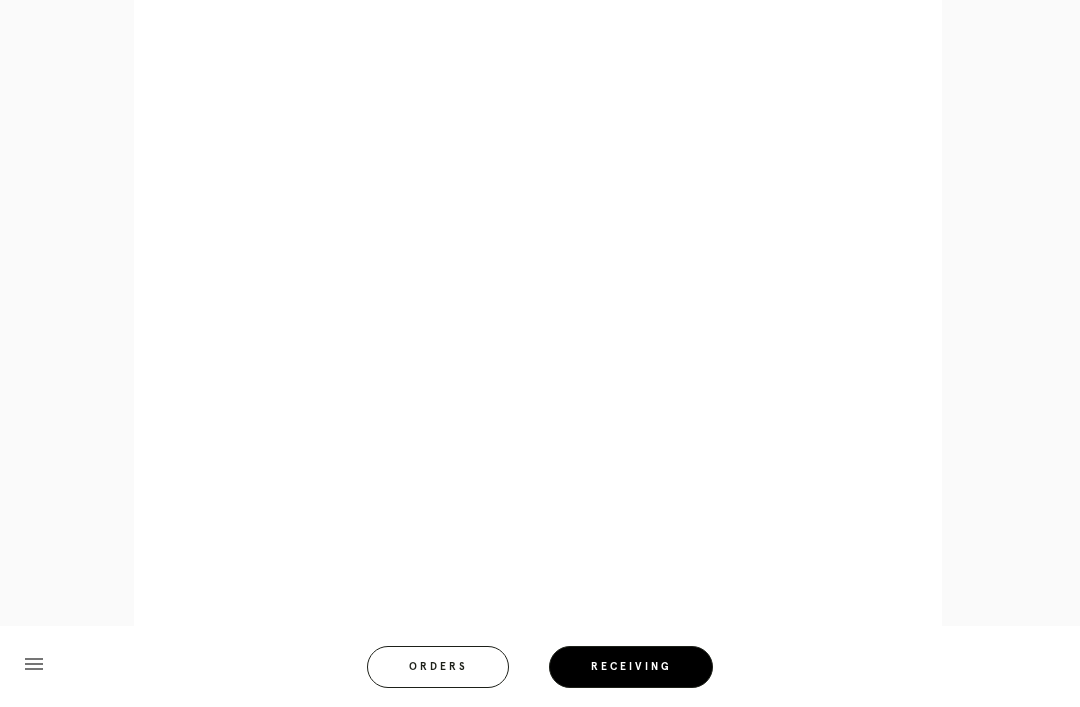scroll, scrollTop: 980, scrollLeft: 0, axis: vertical 